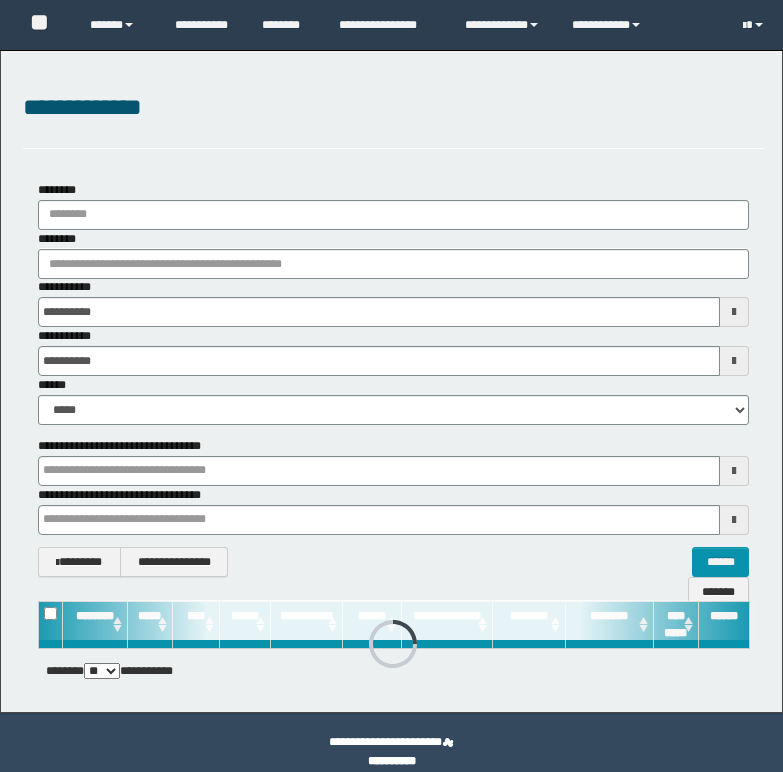 scroll, scrollTop: 0, scrollLeft: 0, axis: both 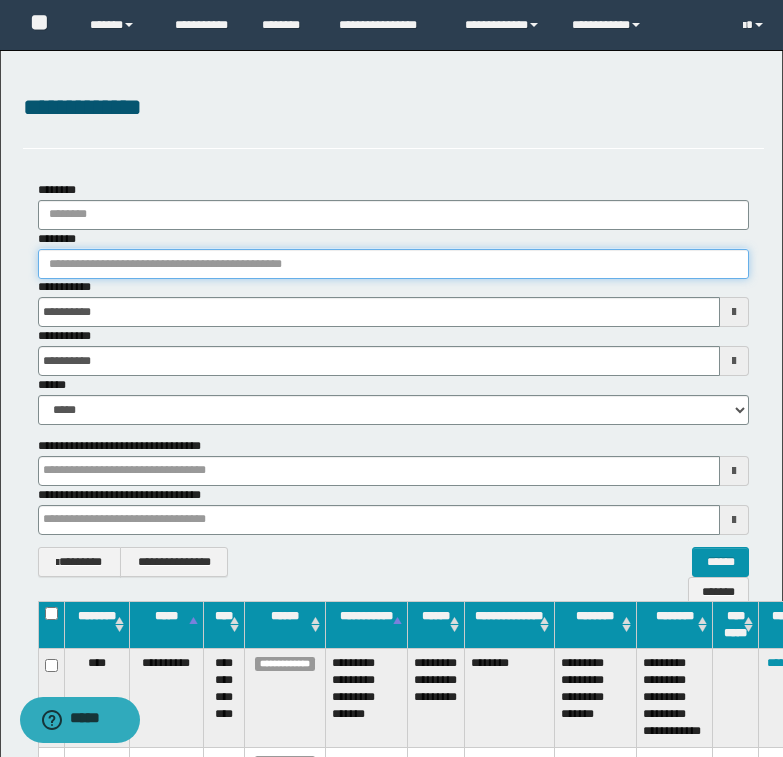 paste on "********" 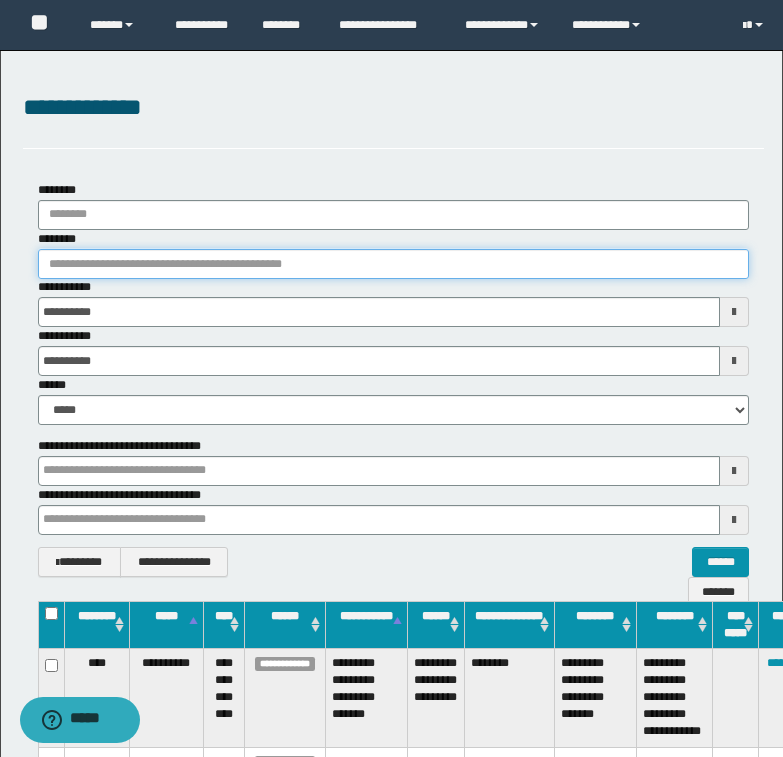type on "********" 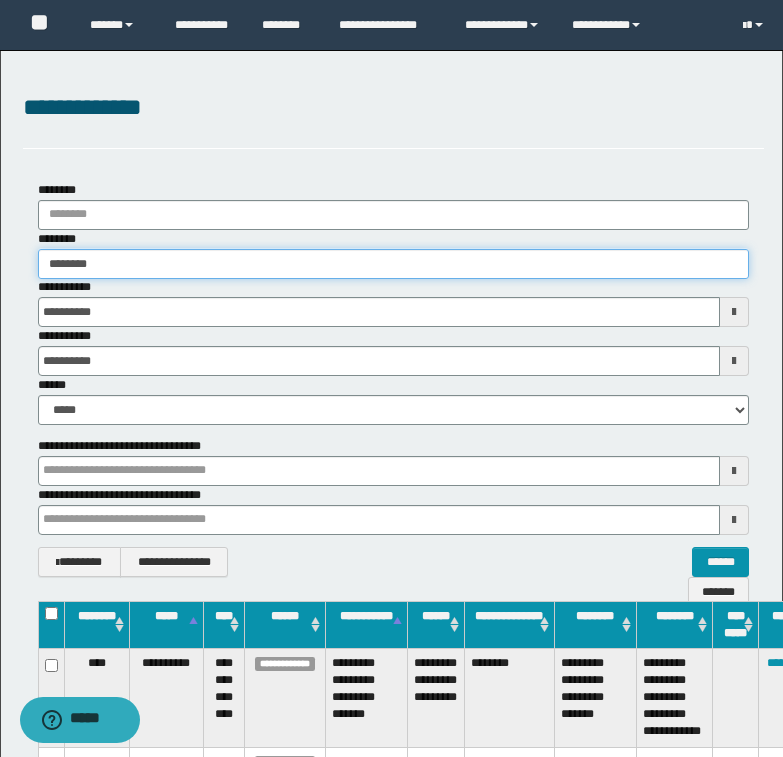 type on "********" 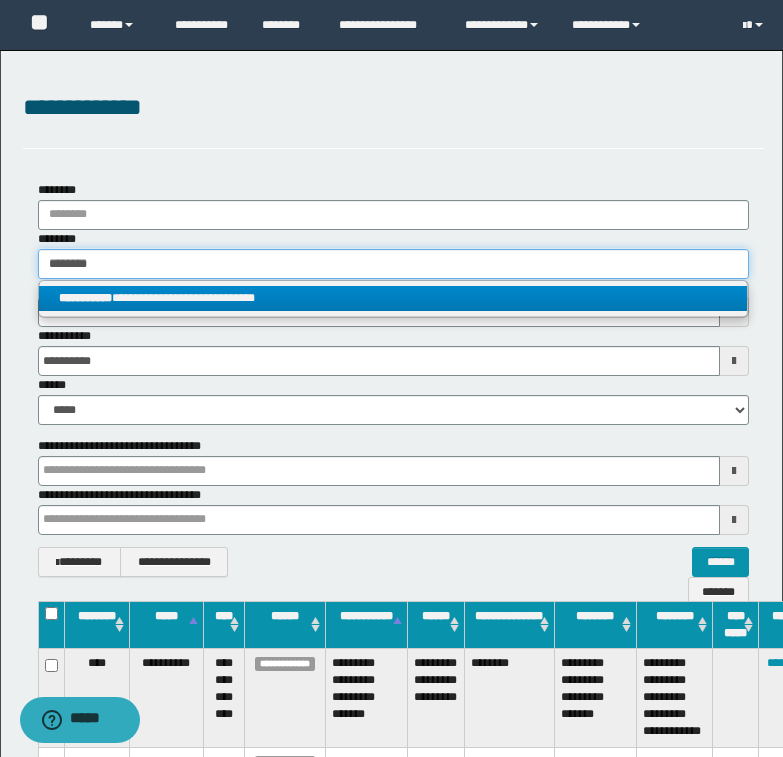 type on "********" 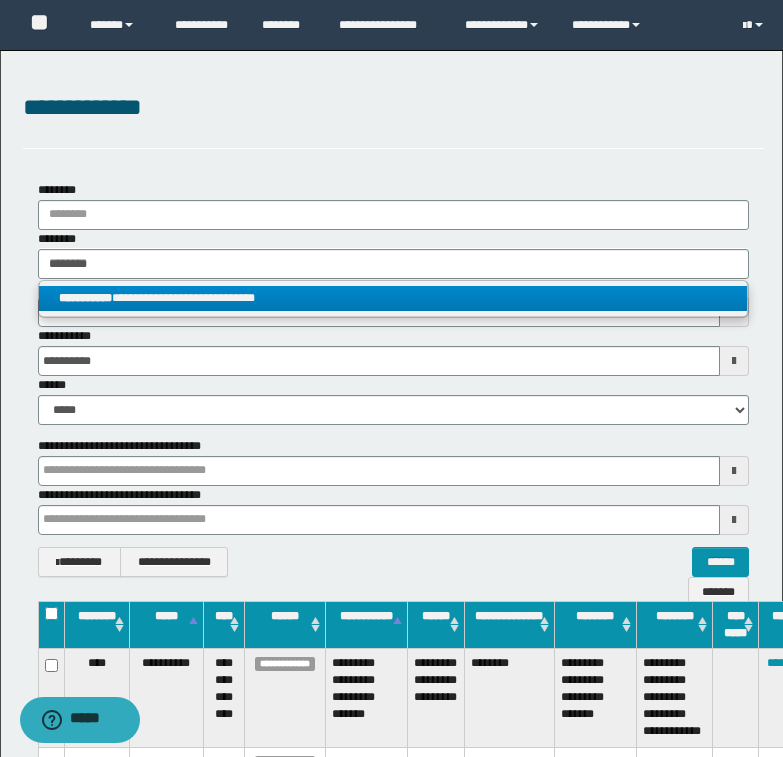 click on "**********" at bounding box center [393, 298] 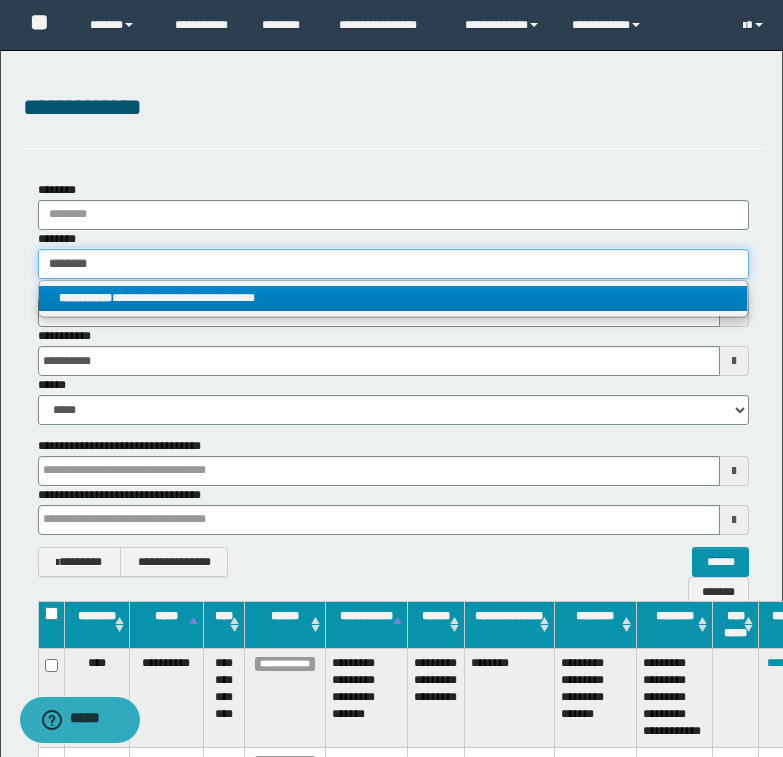 type 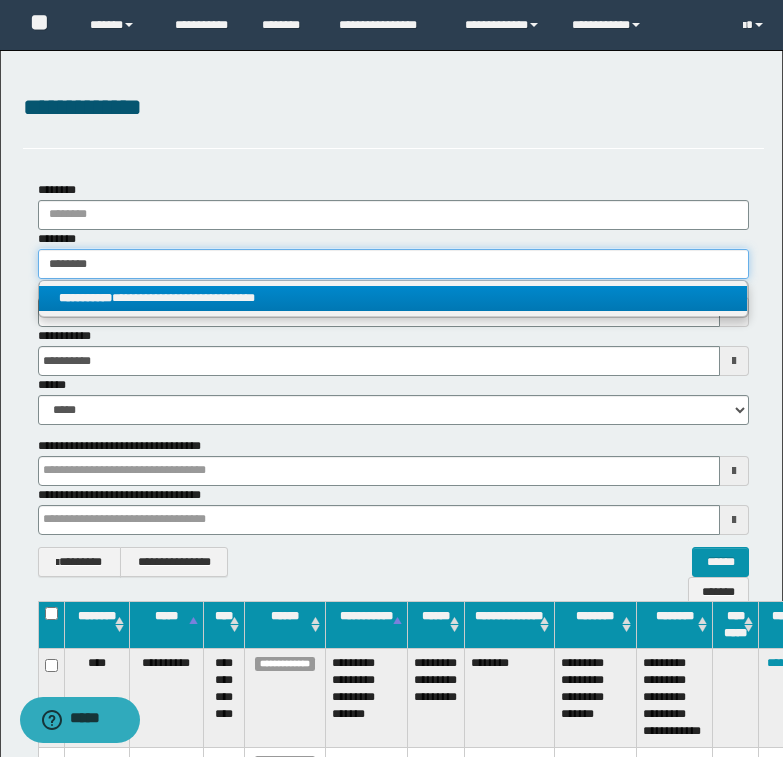 type on "**********" 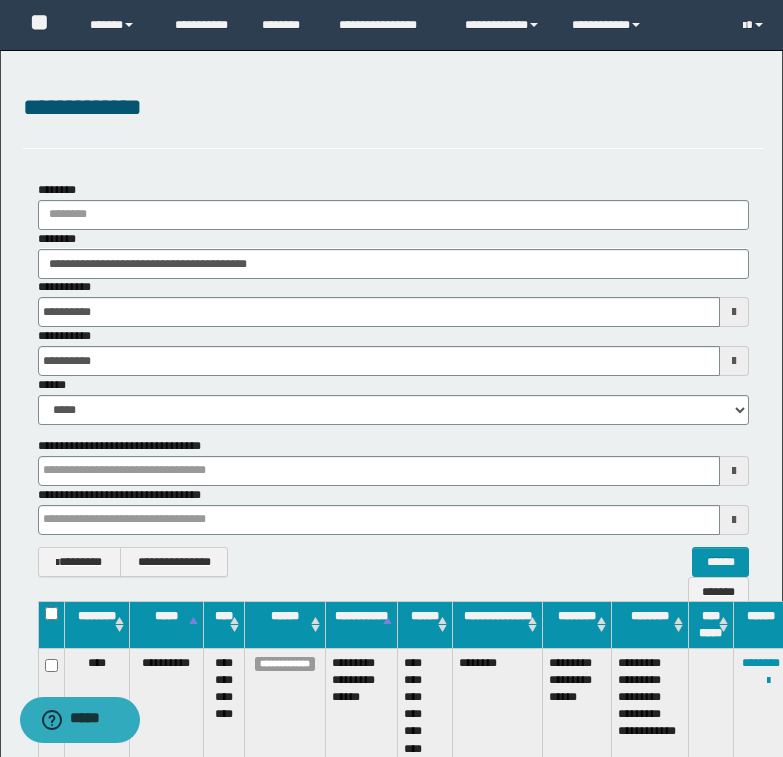 click at bounding box center [0, 0] 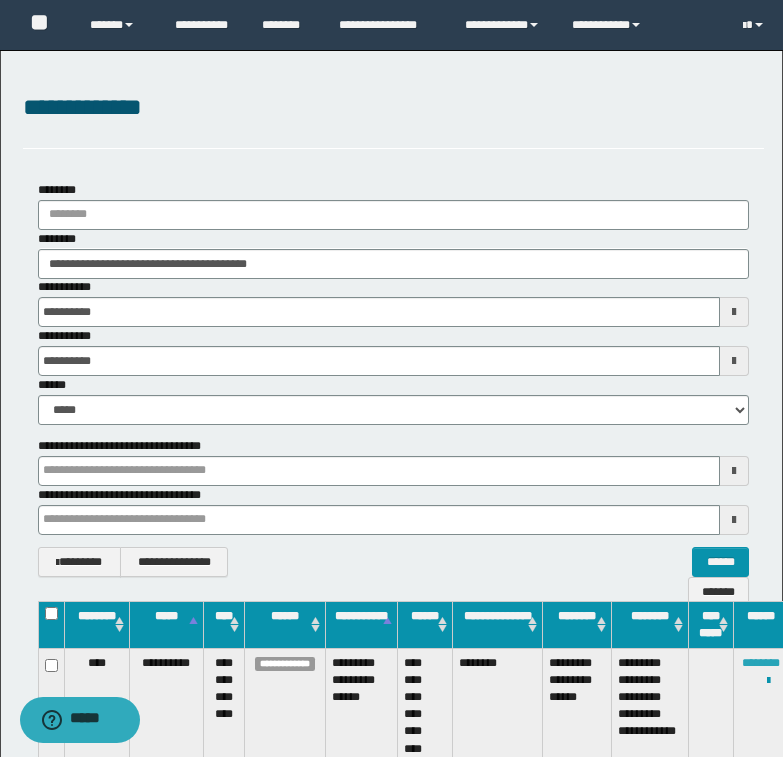 click on "********" at bounding box center [761, 663] 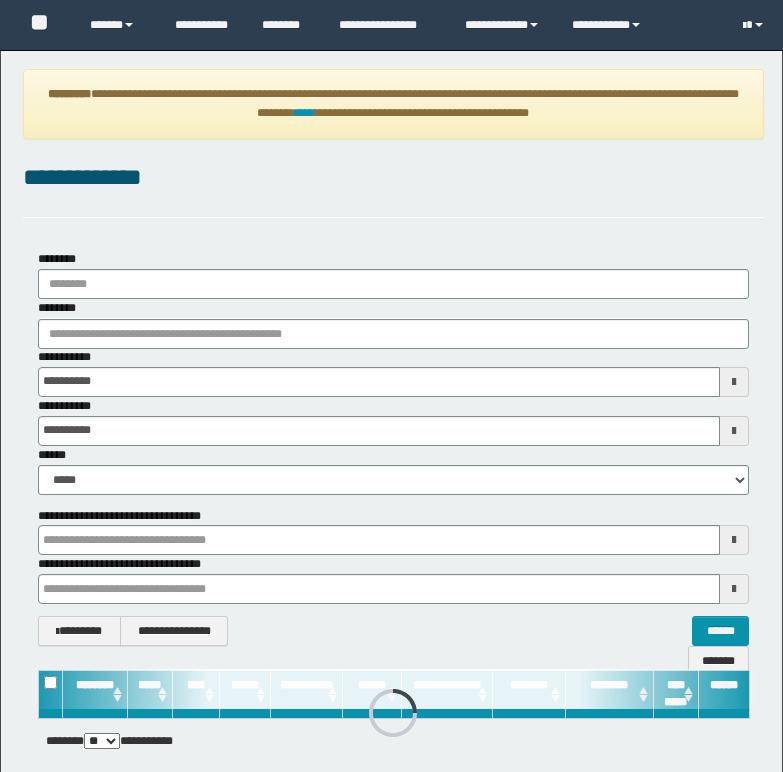 scroll, scrollTop: 0, scrollLeft: 0, axis: both 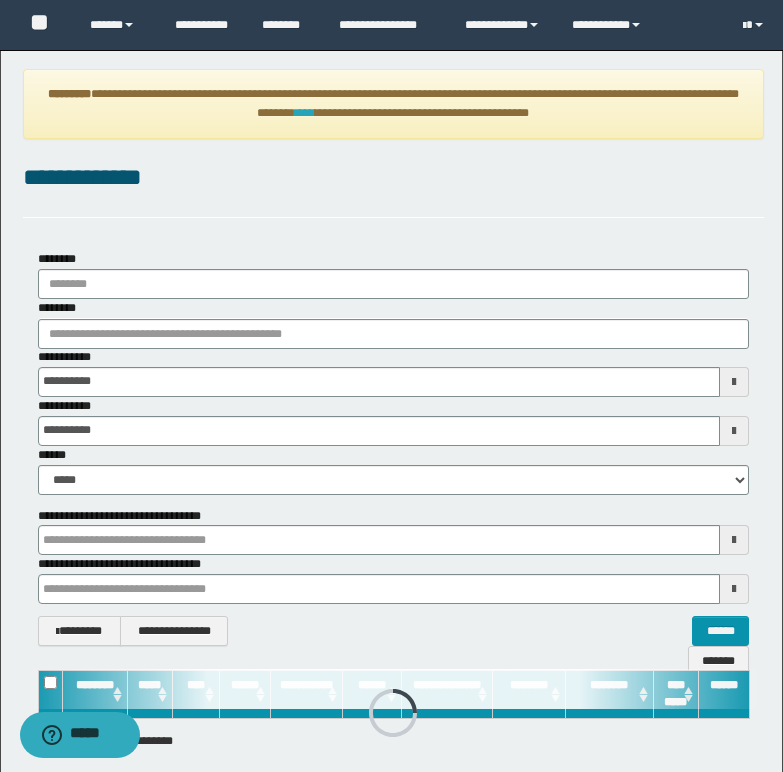 click on "****" at bounding box center [305, 113] 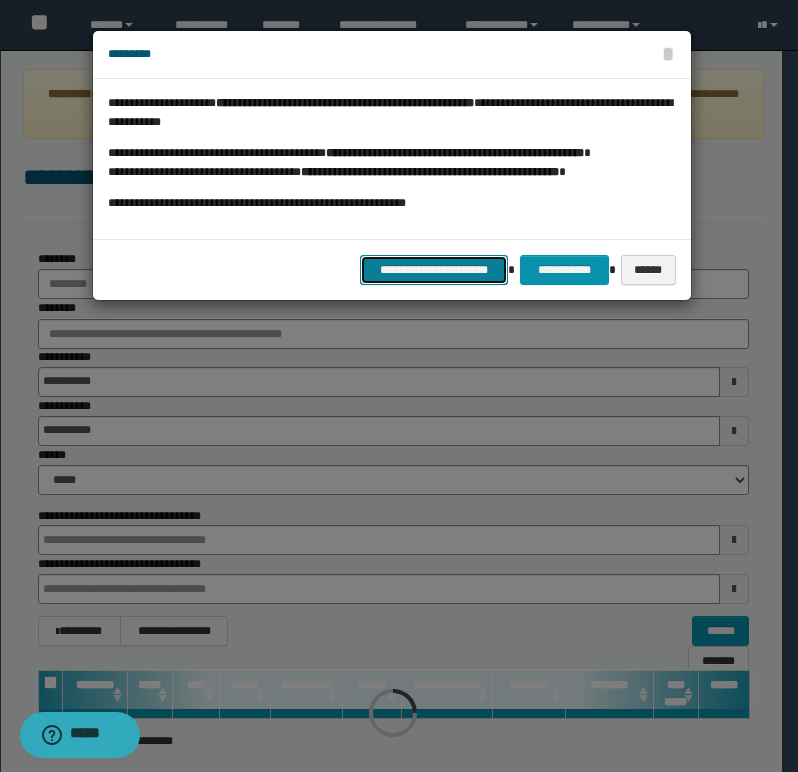click on "**********" at bounding box center (434, 270) 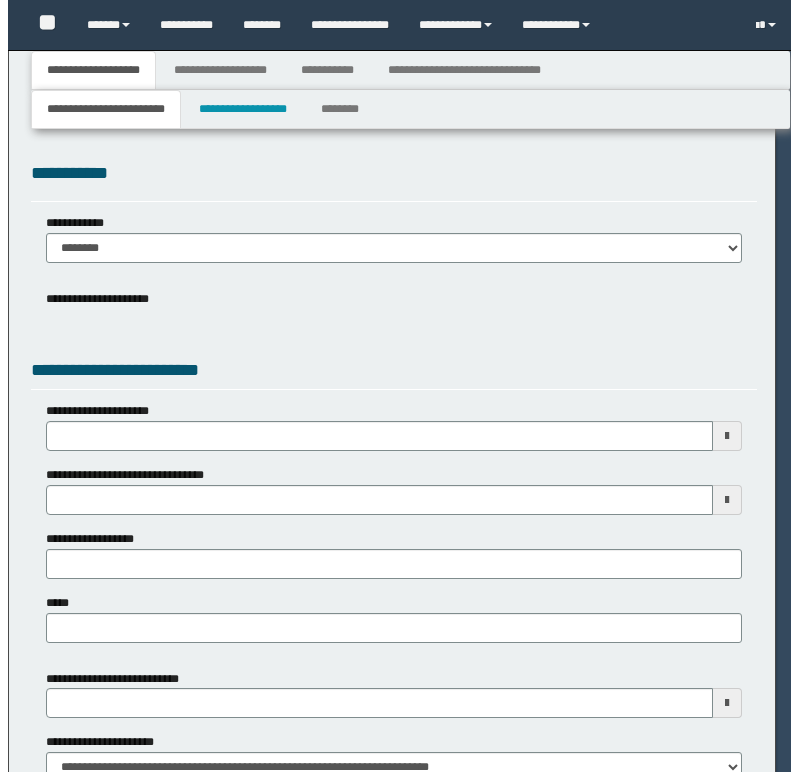 scroll, scrollTop: 0, scrollLeft: 0, axis: both 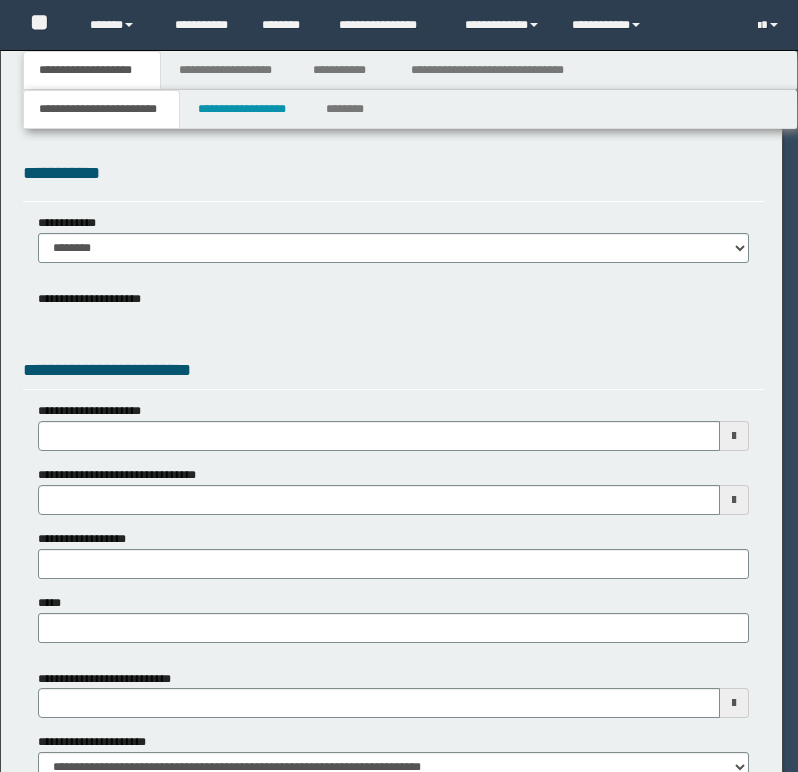 select on "*" 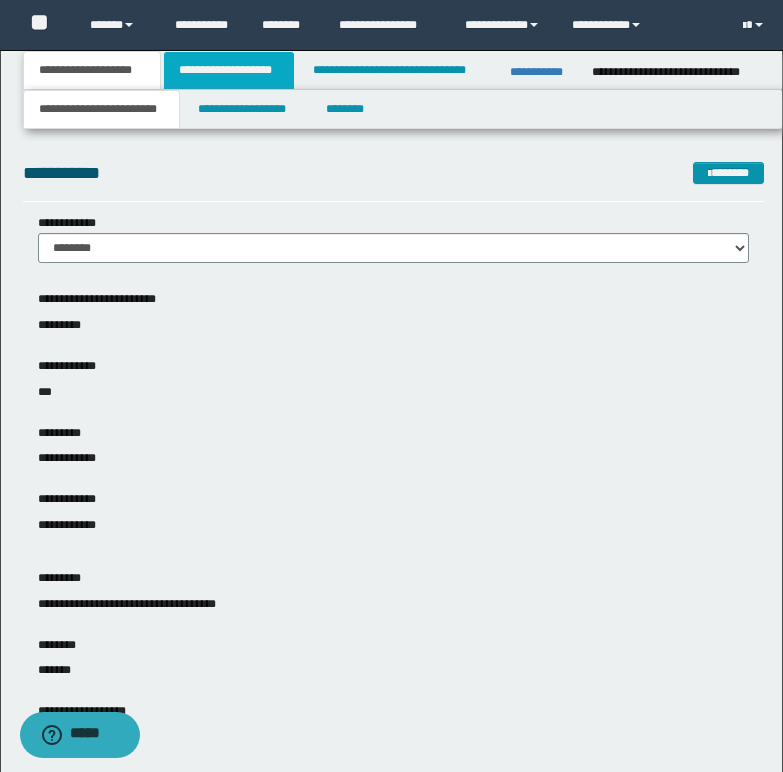 click on "**********" at bounding box center (229, 70) 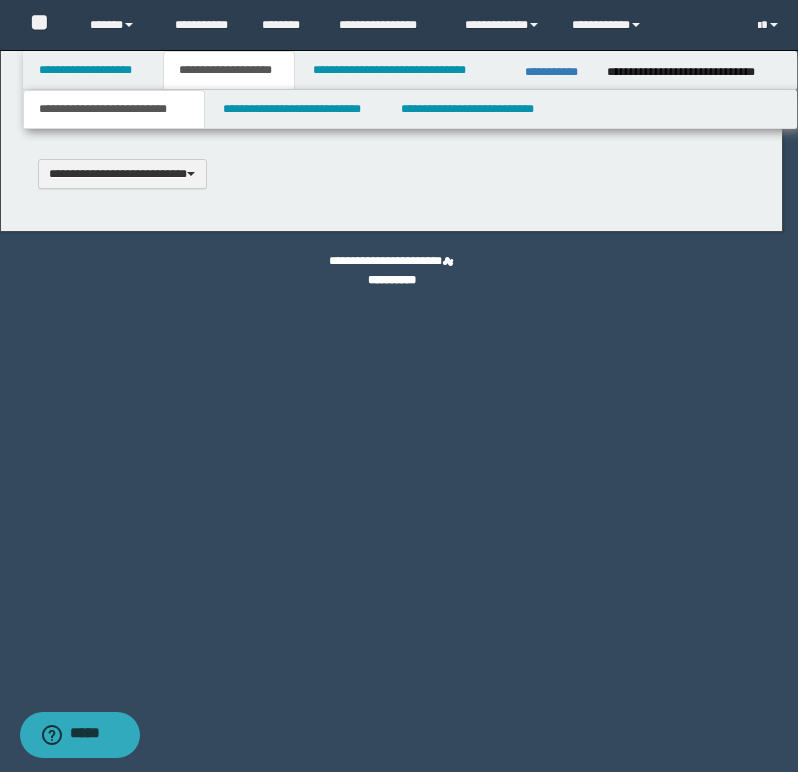 type 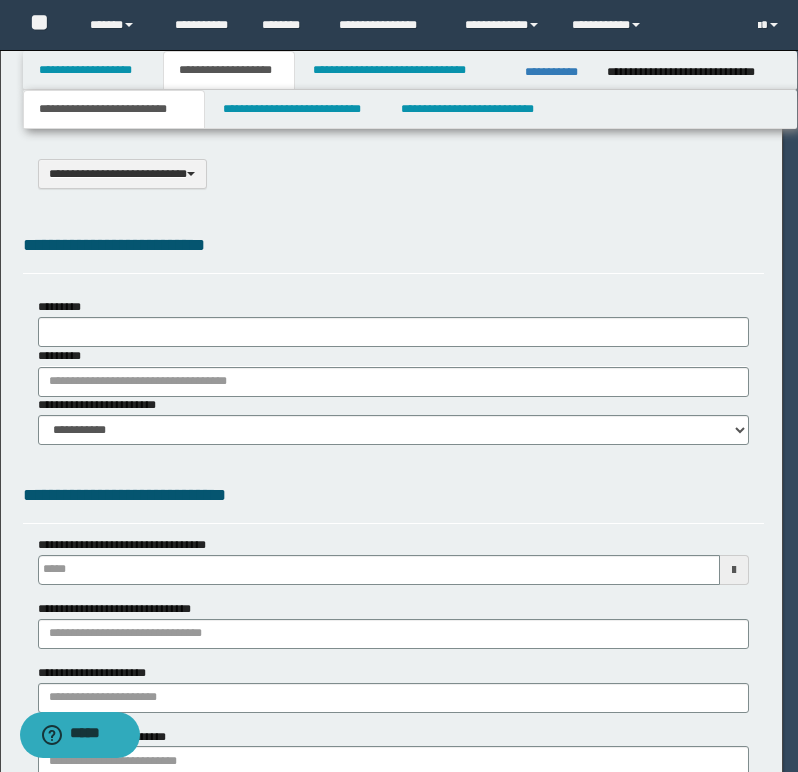 select on "*" 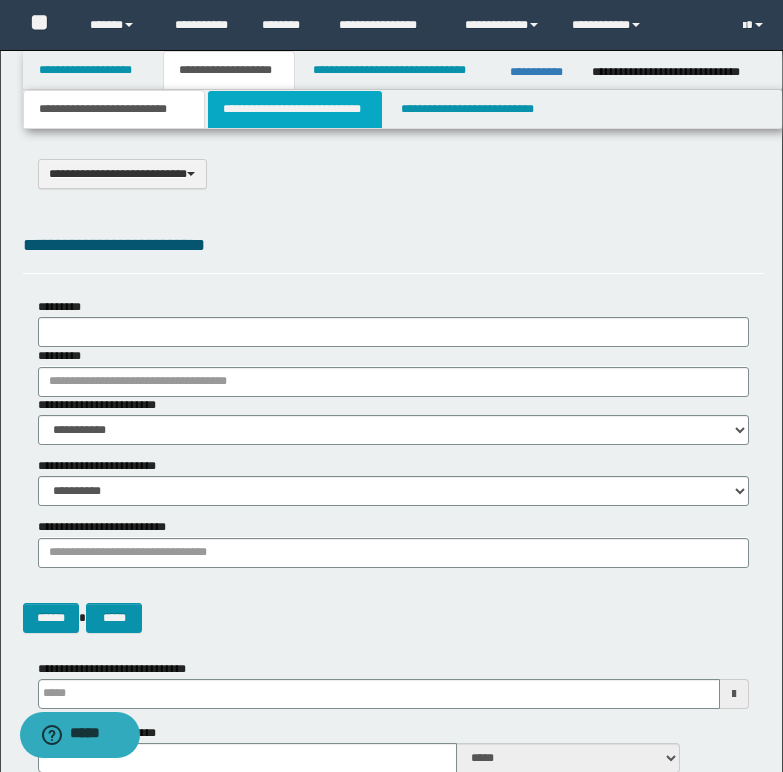 click on "**********" at bounding box center (295, 109) 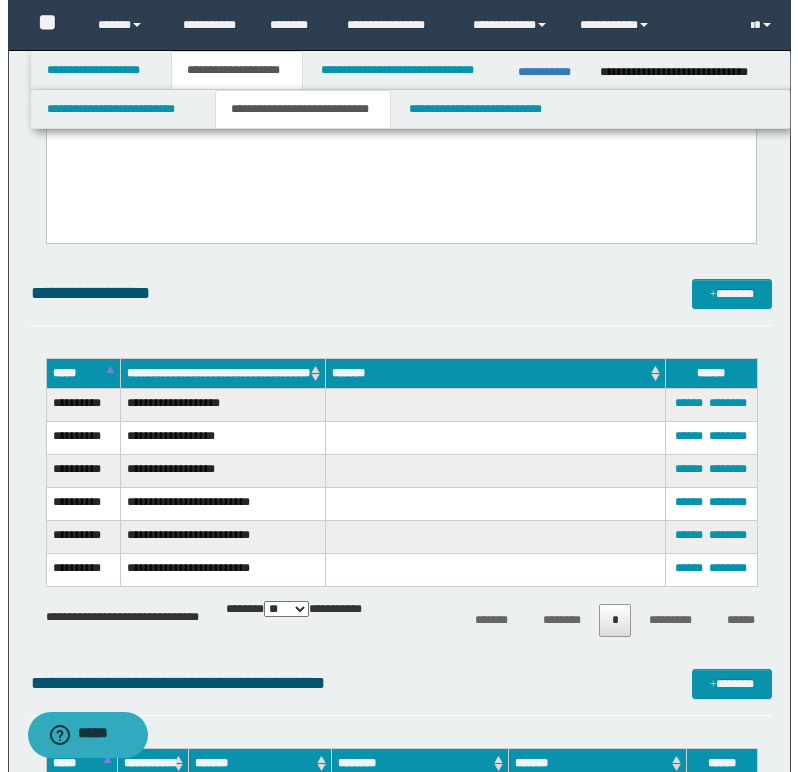 scroll, scrollTop: 700, scrollLeft: 0, axis: vertical 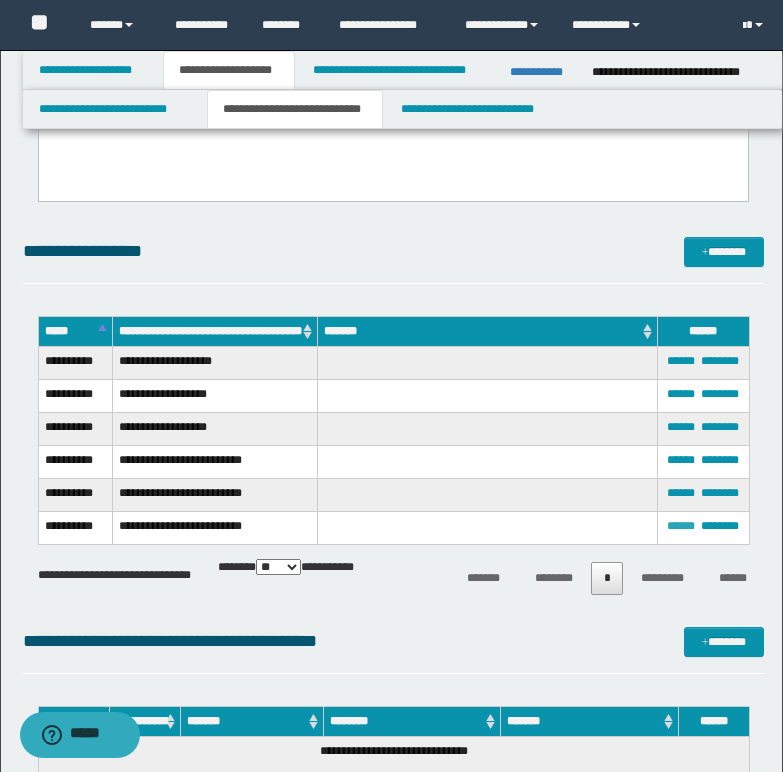 click on "******" at bounding box center [681, 526] 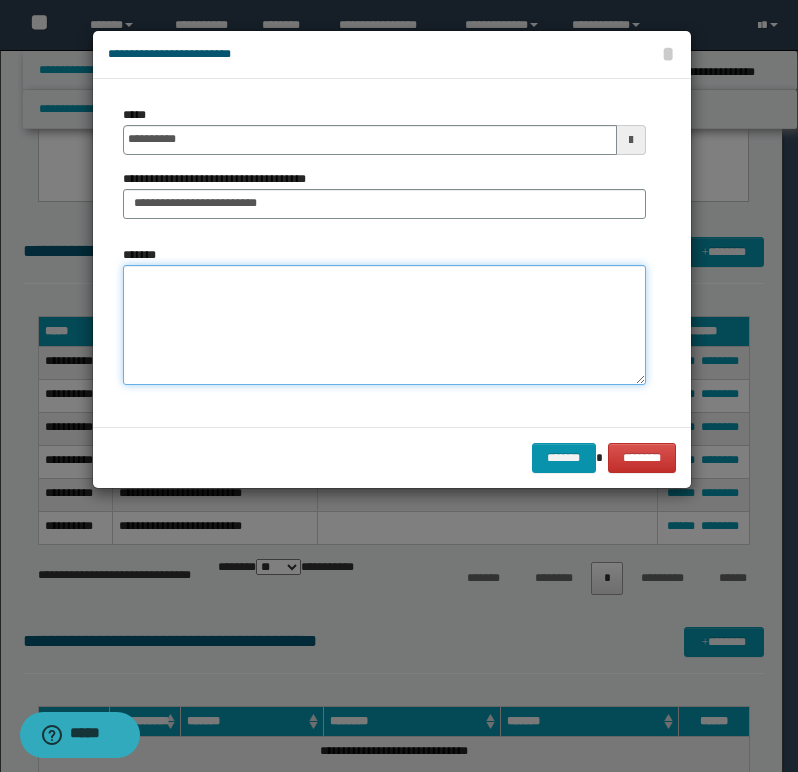 paste on "**********" 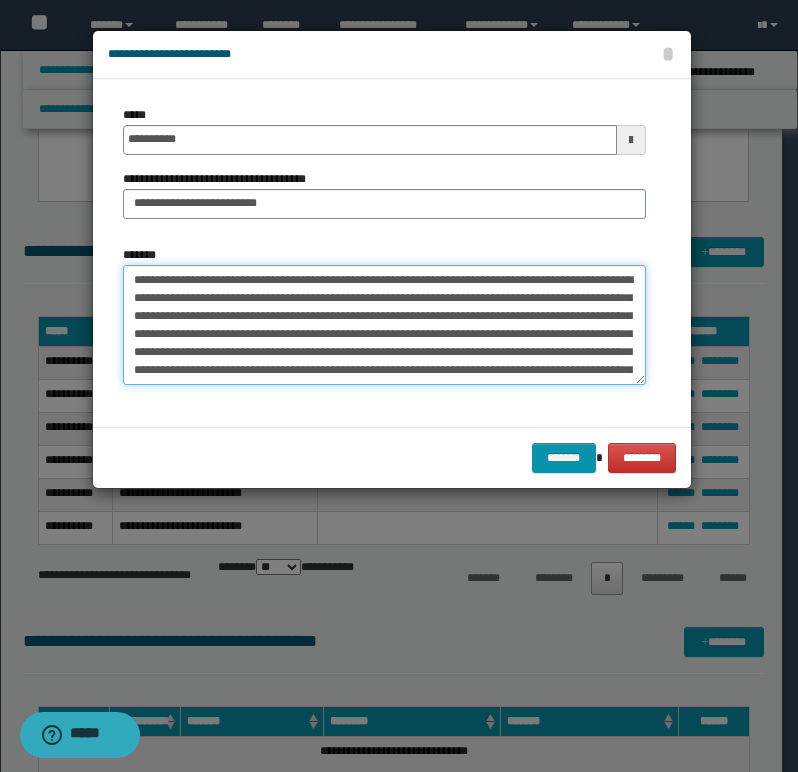 scroll, scrollTop: 30, scrollLeft: 0, axis: vertical 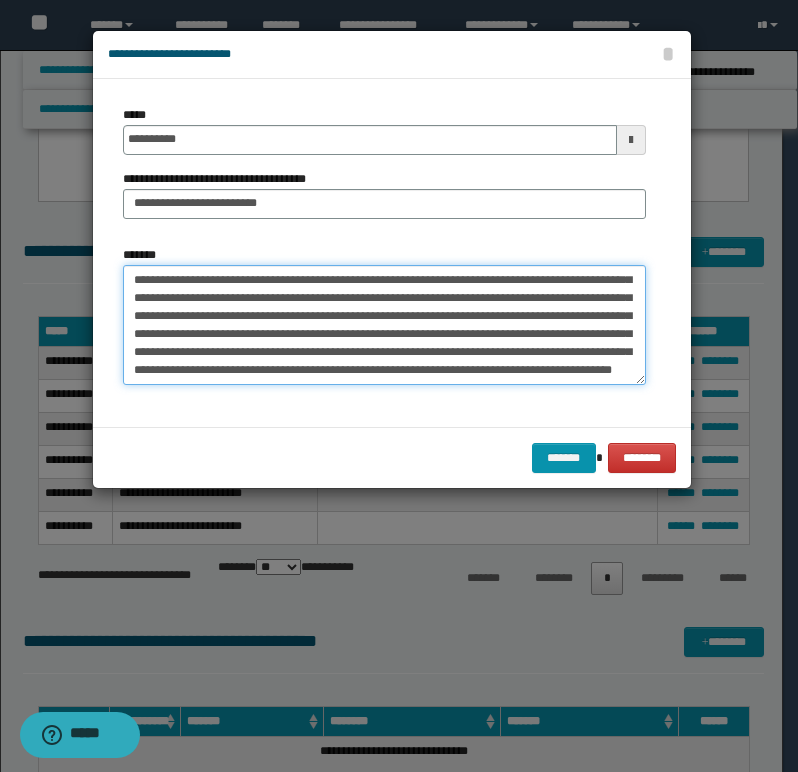 paste on "**********" 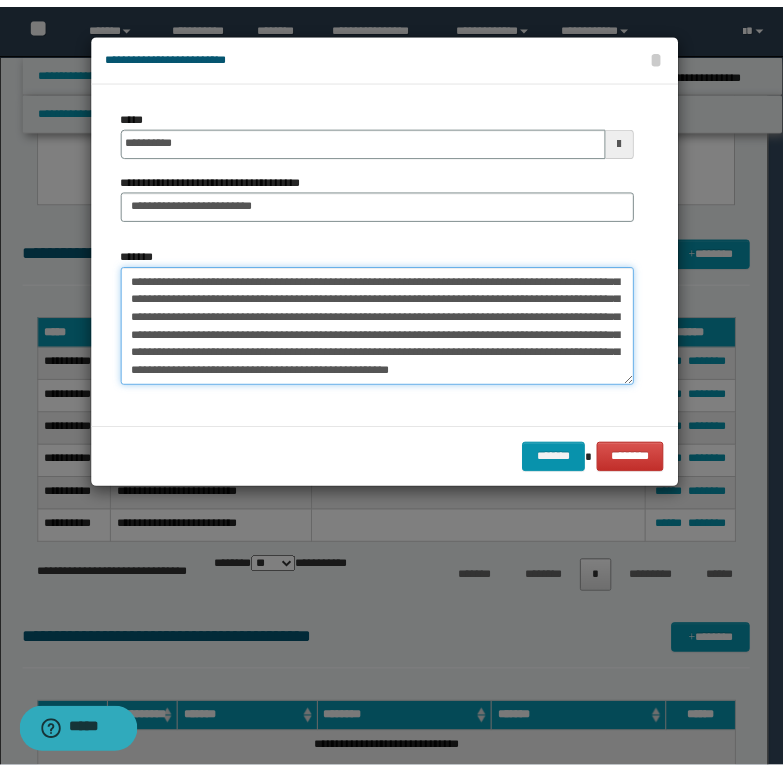 scroll, scrollTop: 120, scrollLeft: 0, axis: vertical 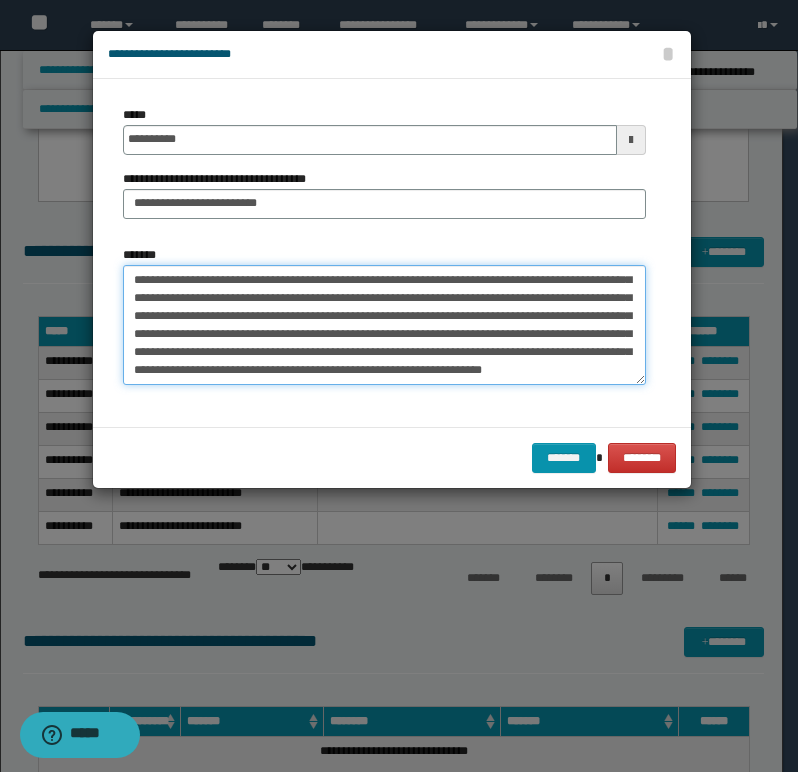 click on "*******" at bounding box center [384, 325] 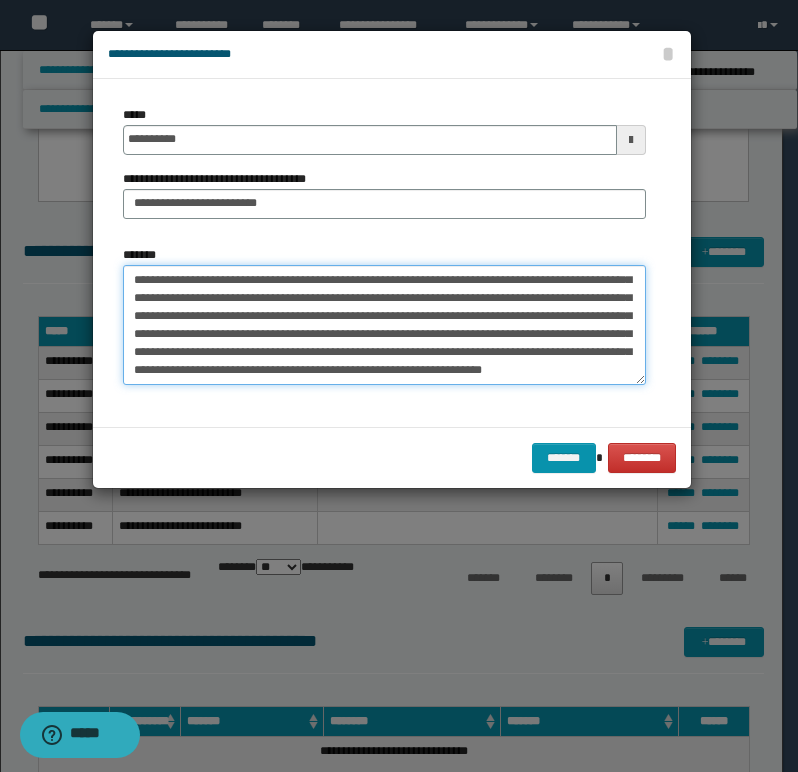 click on "*******" at bounding box center [384, 325] 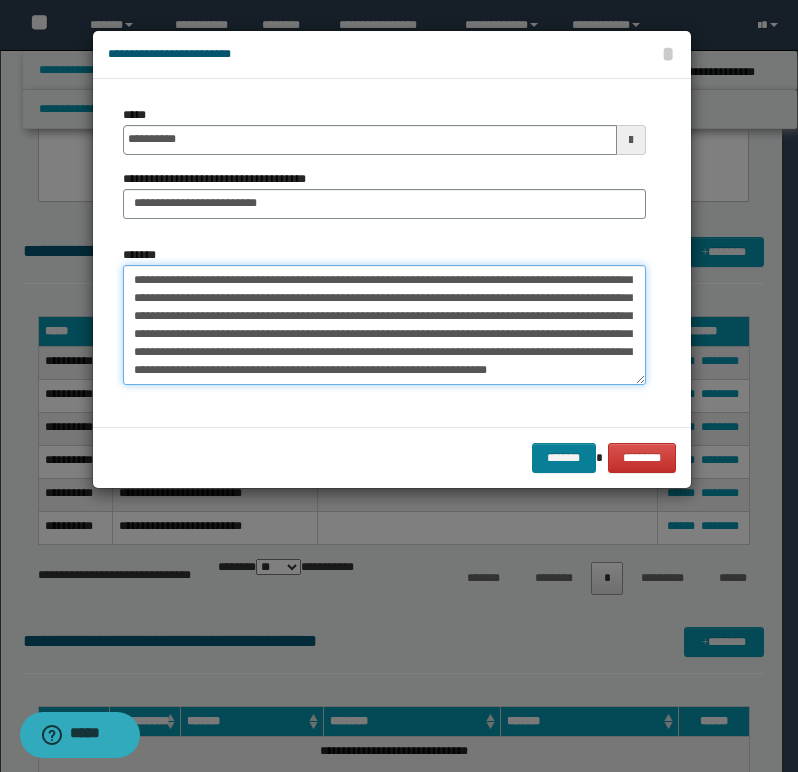 type on "**********" 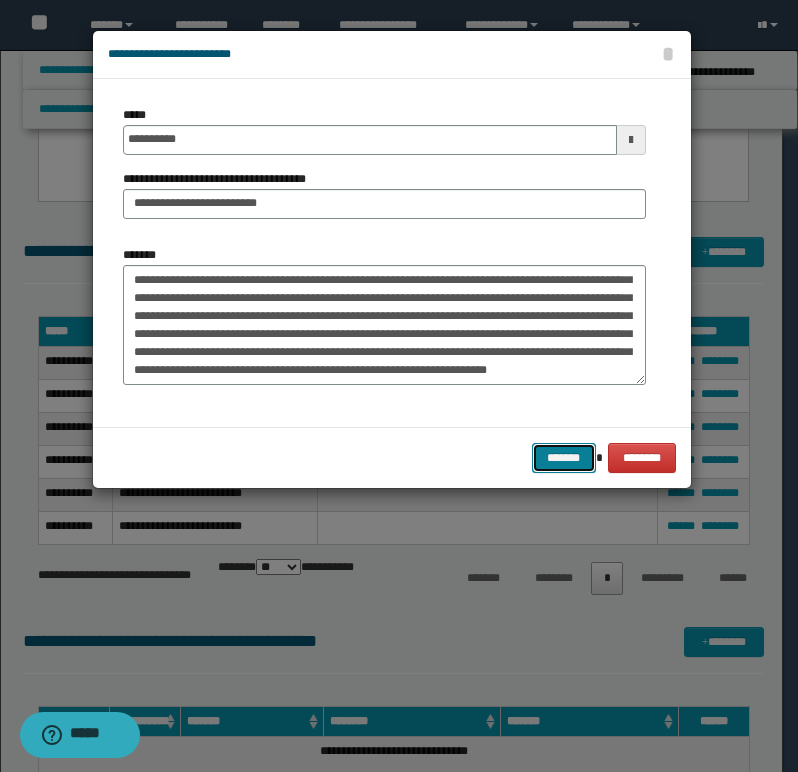 click on "*******" at bounding box center [564, 458] 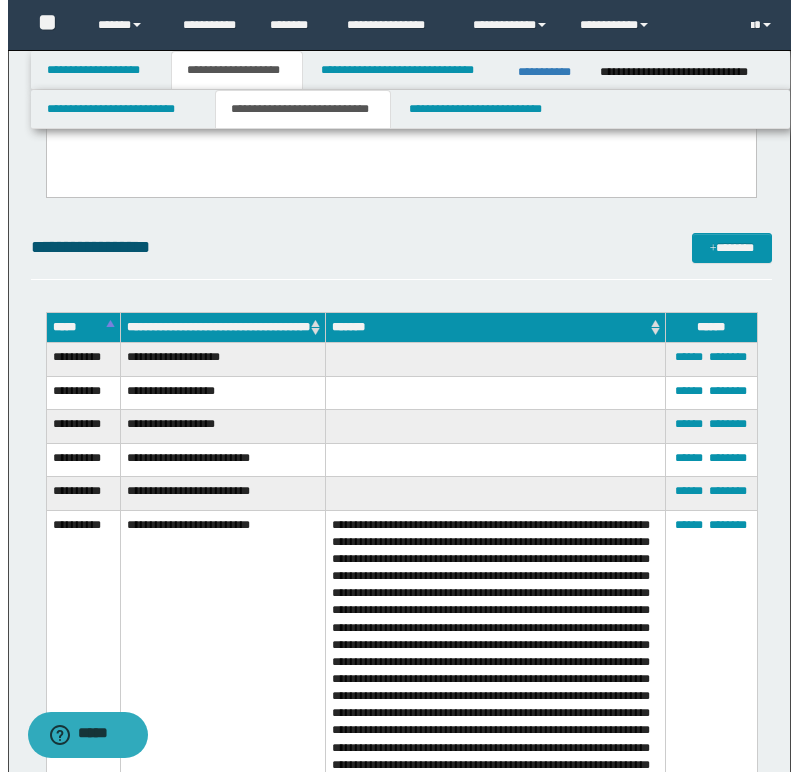scroll, scrollTop: 700, scrollLeft: 0, axis: vertical 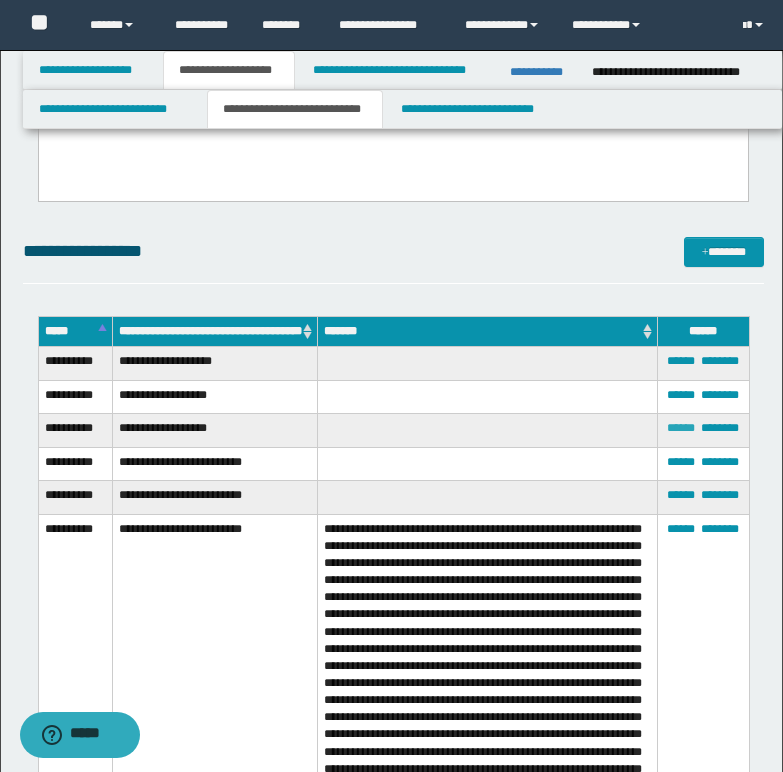 click on "******" at bounding box center [681, 428] 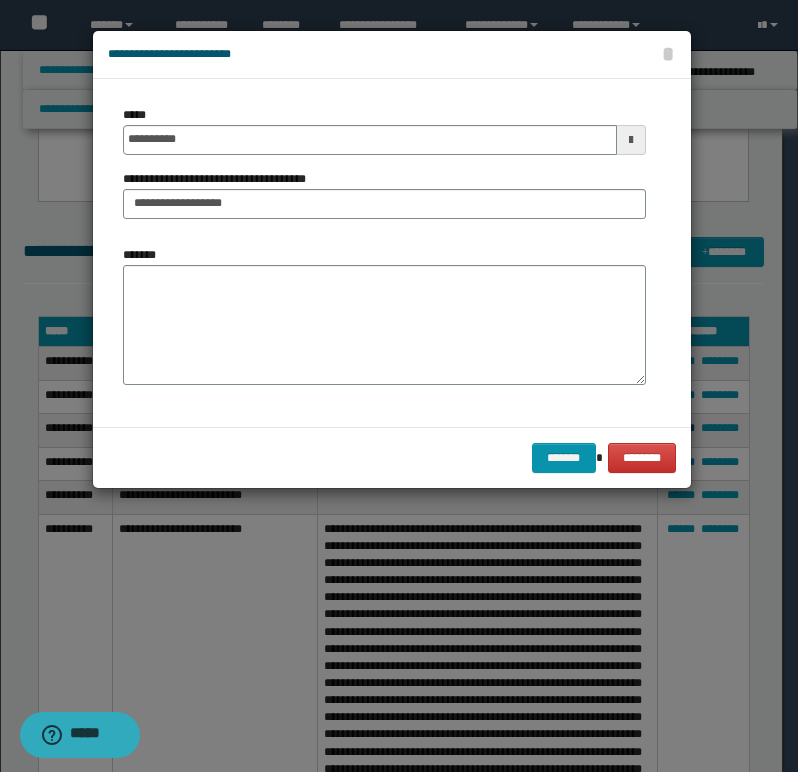 scroll, scrollTop: 0, scrollLeft: 0, axis: both 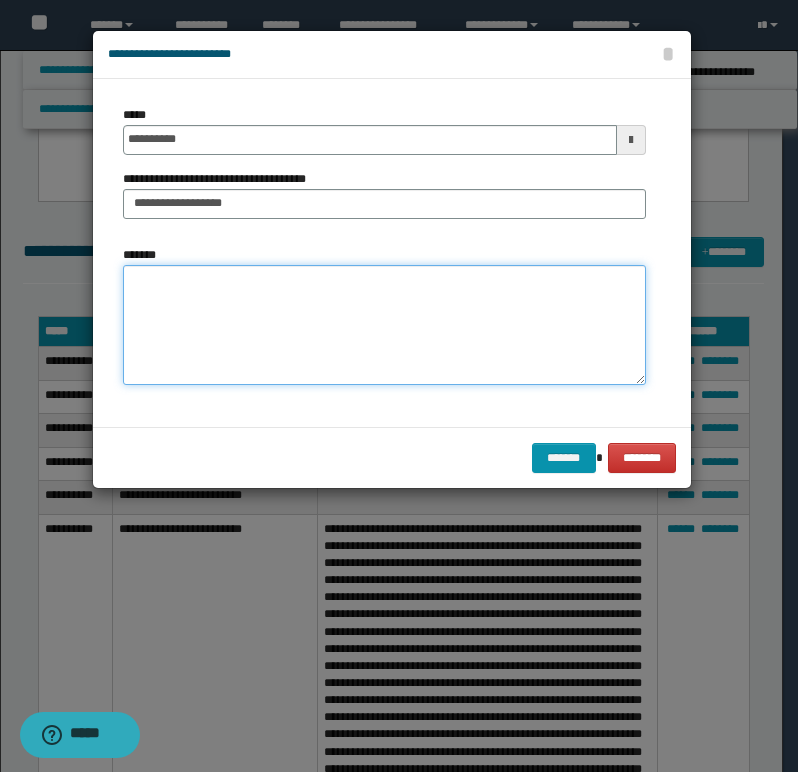 paste on "**********" 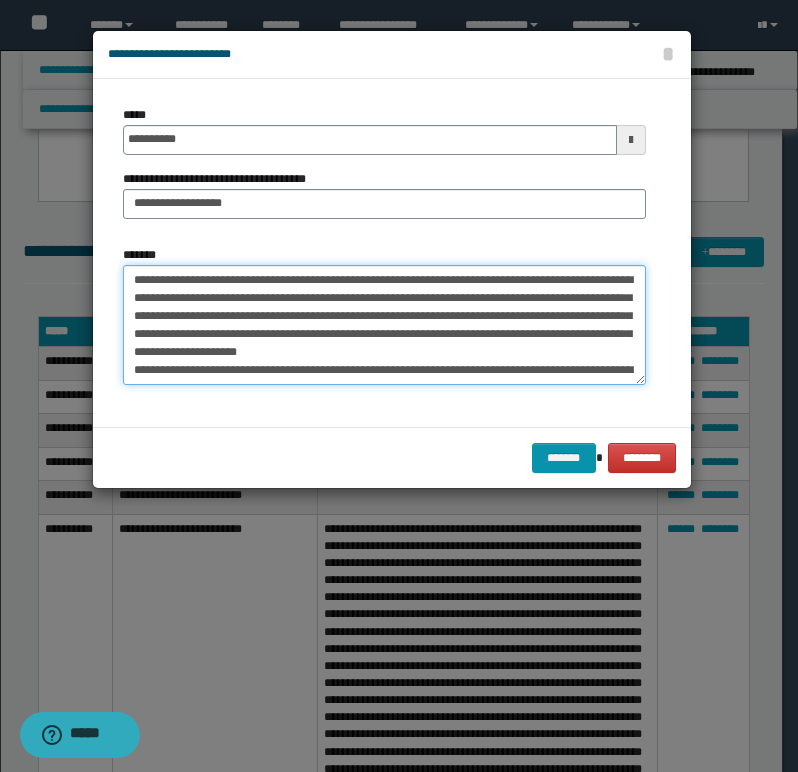 scroll, scrollTop: 210, scrollLeft: 0, axis: vertical 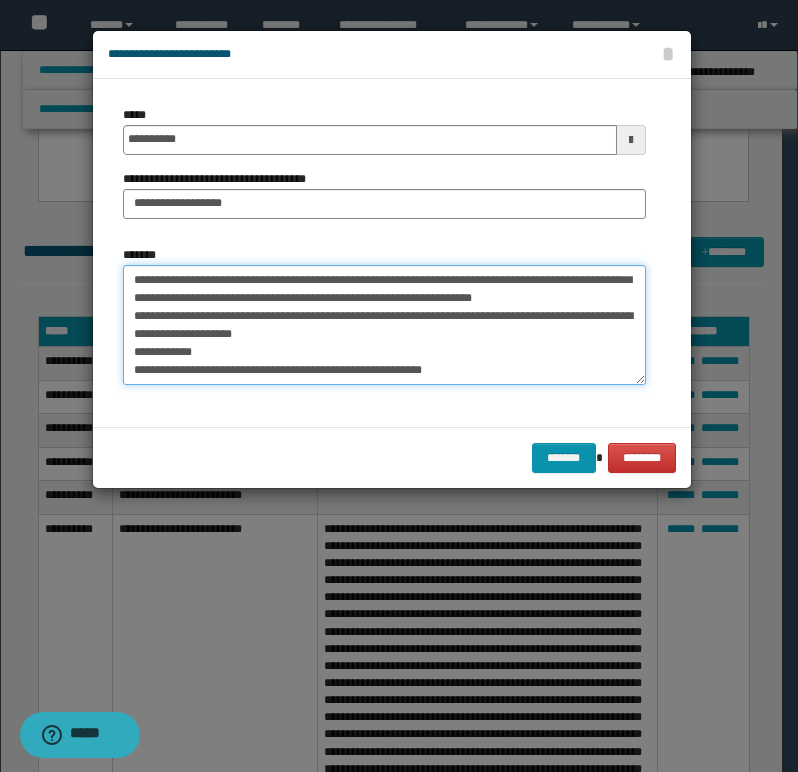 click on "*******" at bounding box center [384, 325] 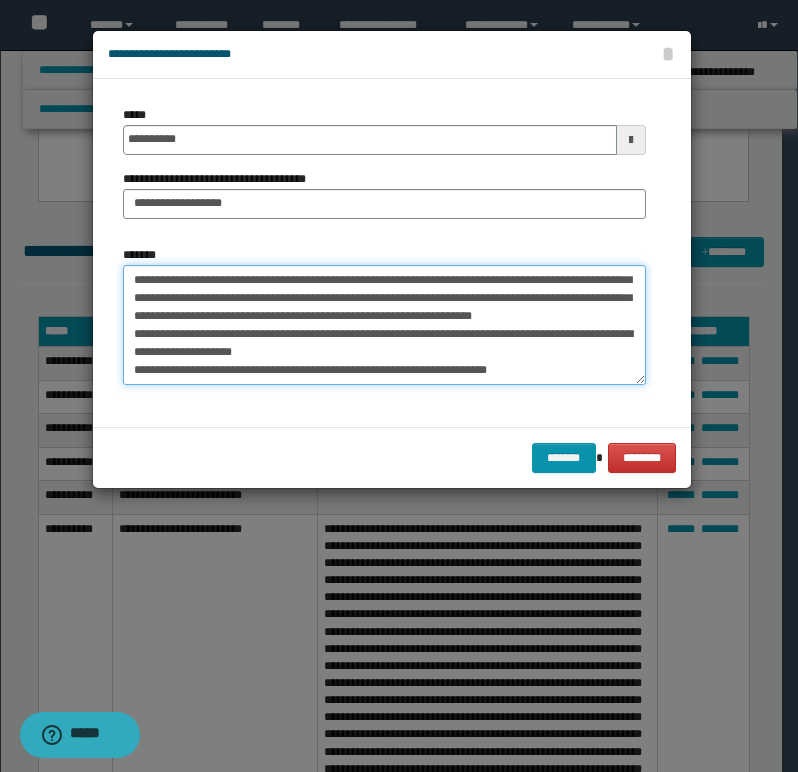 scroll, scrollTop: 198, scrollLeft: 0, axis: vertical 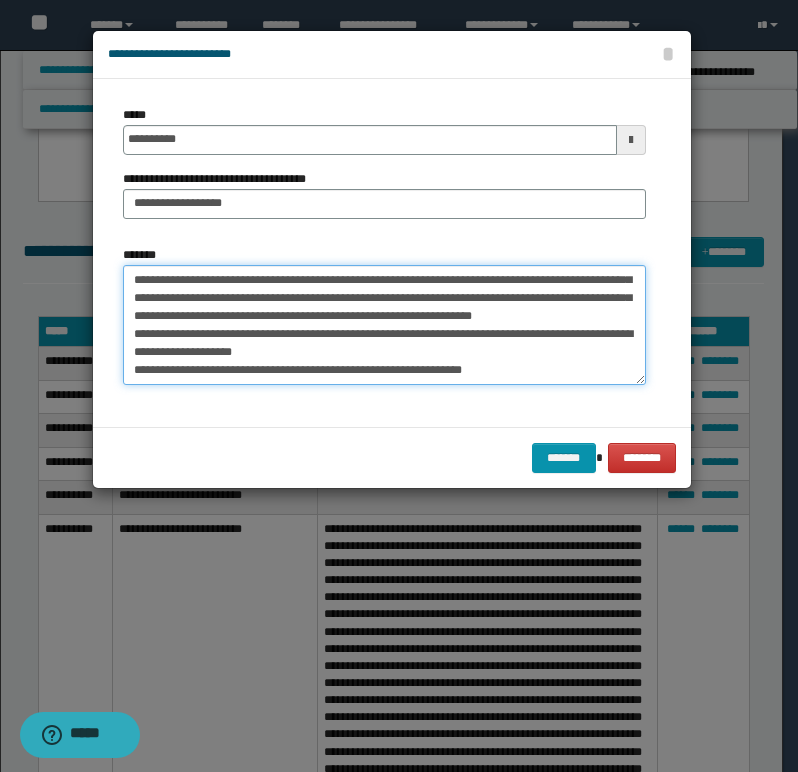 click on "*******" at bounding box center [384, 325] 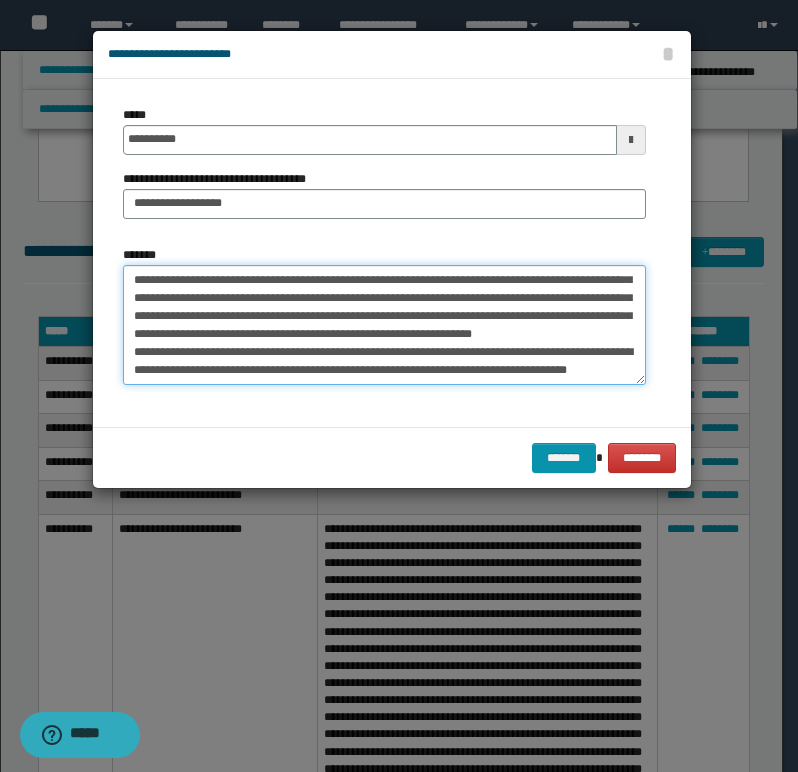 scroll, scrollTop: 180, scrollLeft: 0, axis: vertical 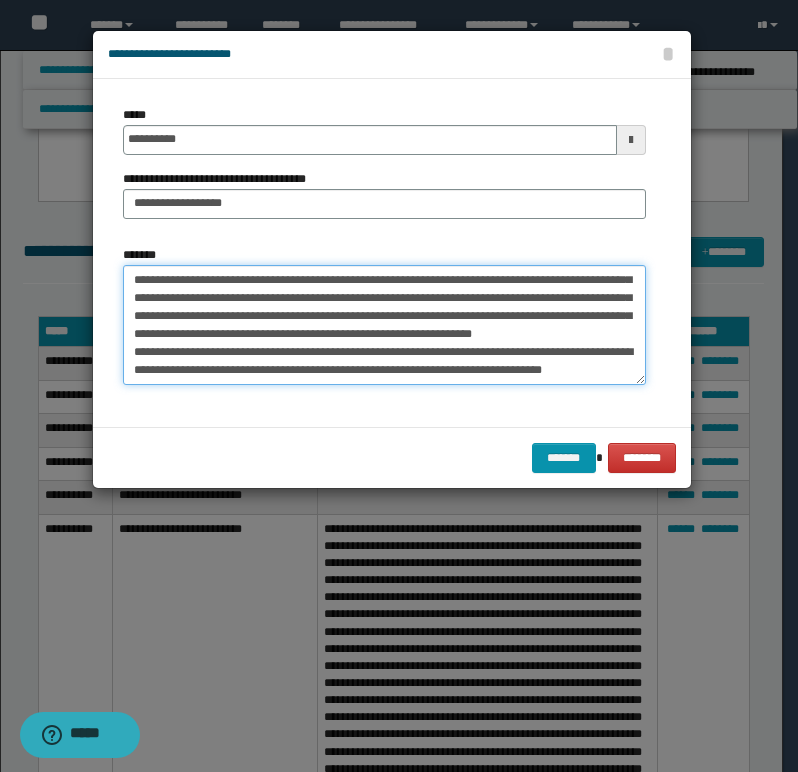 click on "*******" at bounding box center [384, 325] 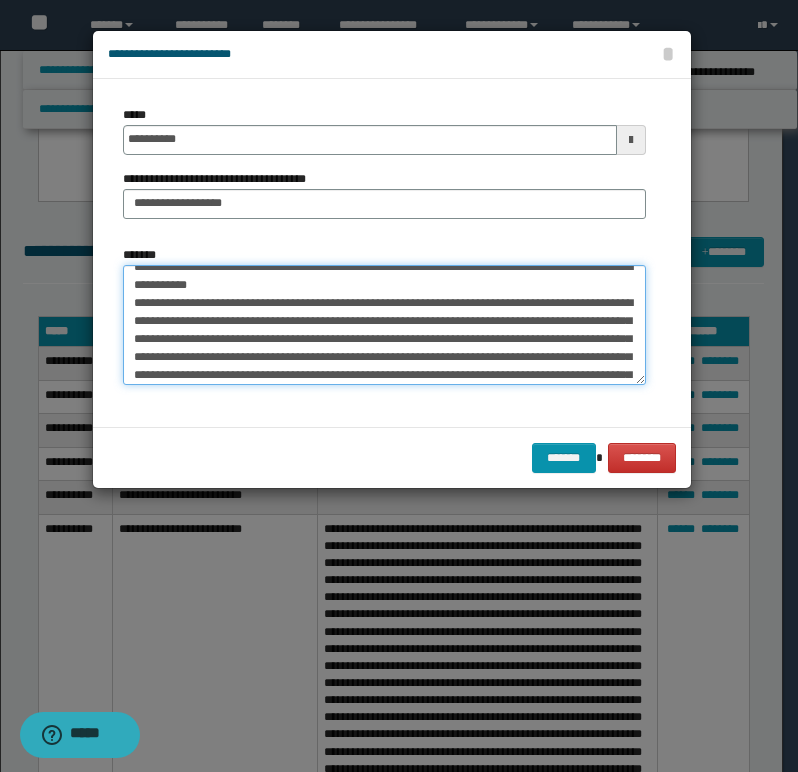scroll, scrollTop: 62, scrollLeft: 0, axis: vertical 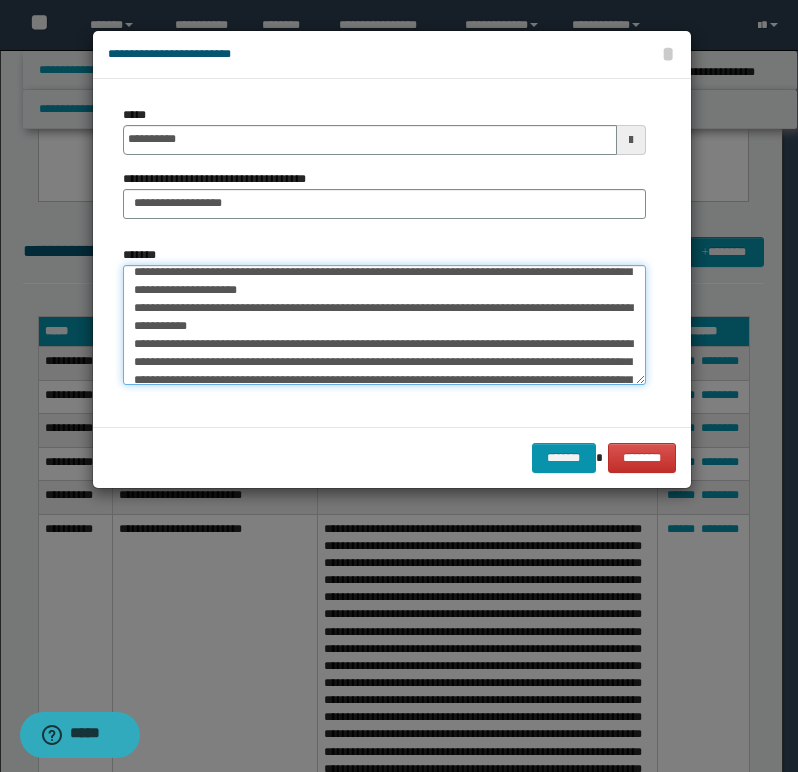 click on "*******" at bounding box center (384, 325) 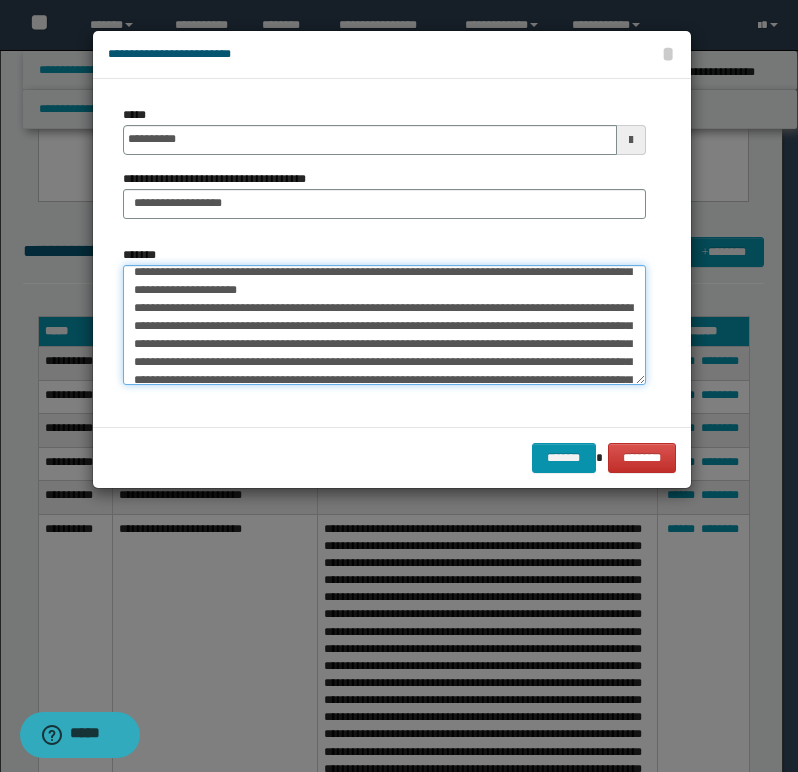 click on "*******" at bounding box center [384, 325] 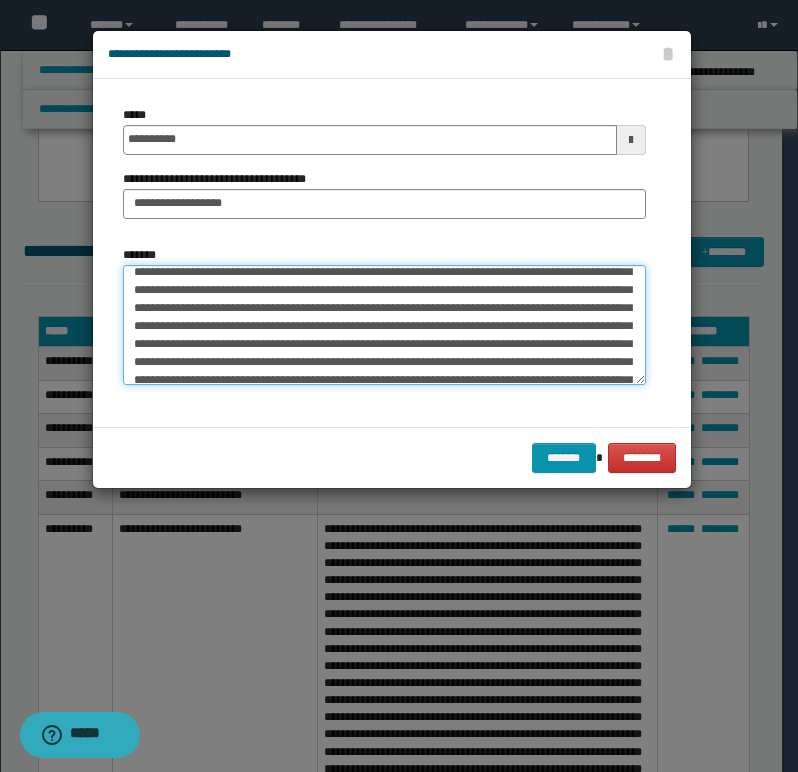 scroll, scrollTop: 44, scrollLeft: 0, axis: vertical 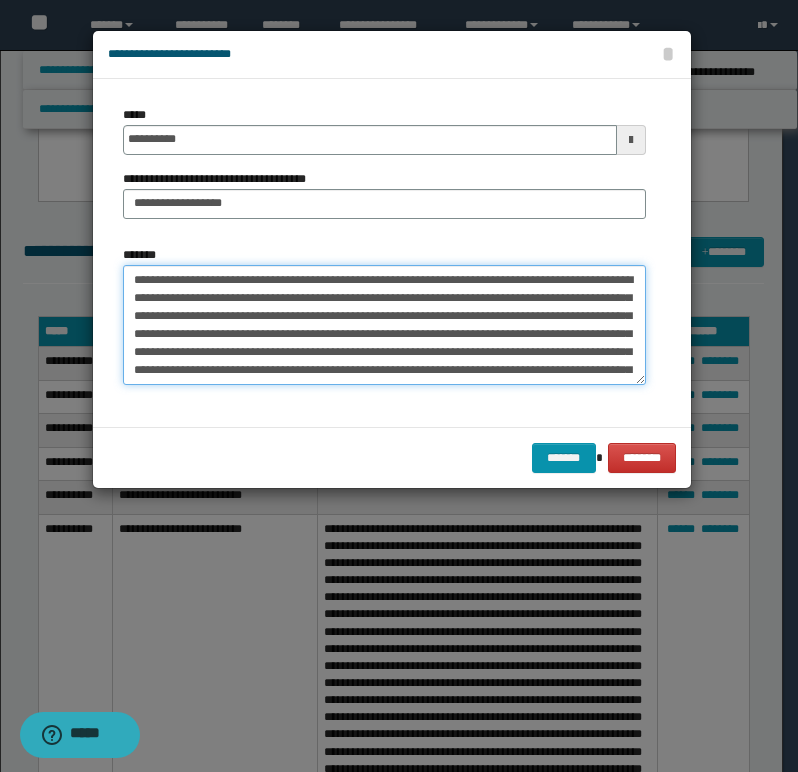 click on "*******" at bounding box center [384, 325] 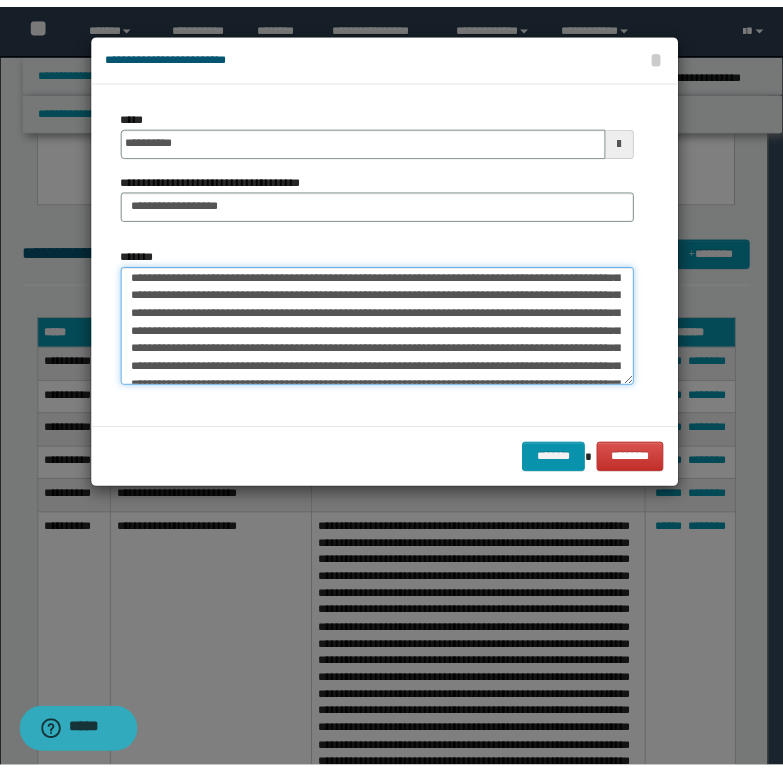 scroll, scrollTop: 0, scrollLeft: 0, axis: both 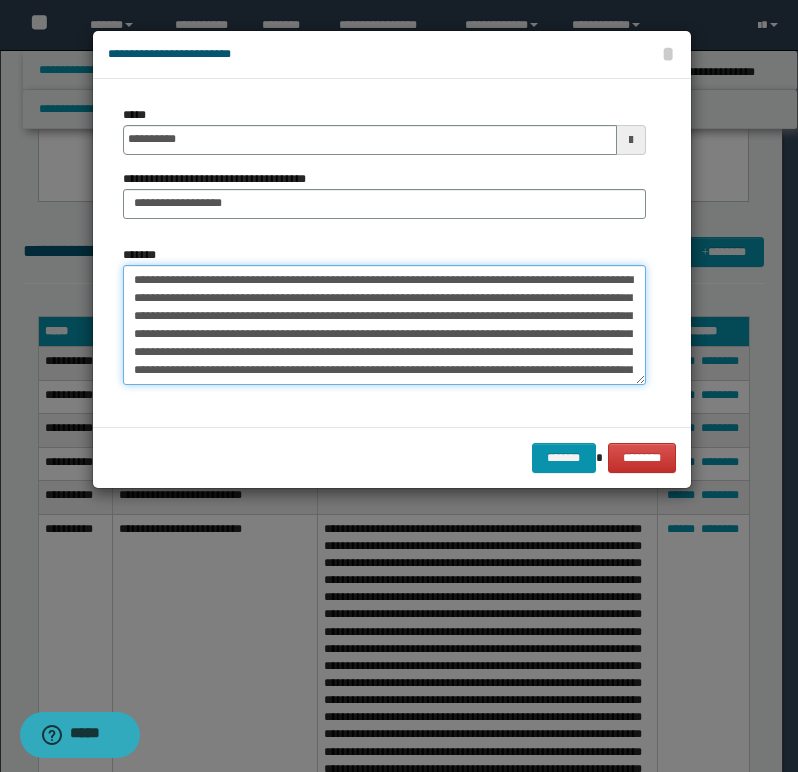 click on "*******" at bounding box center (384, 325) 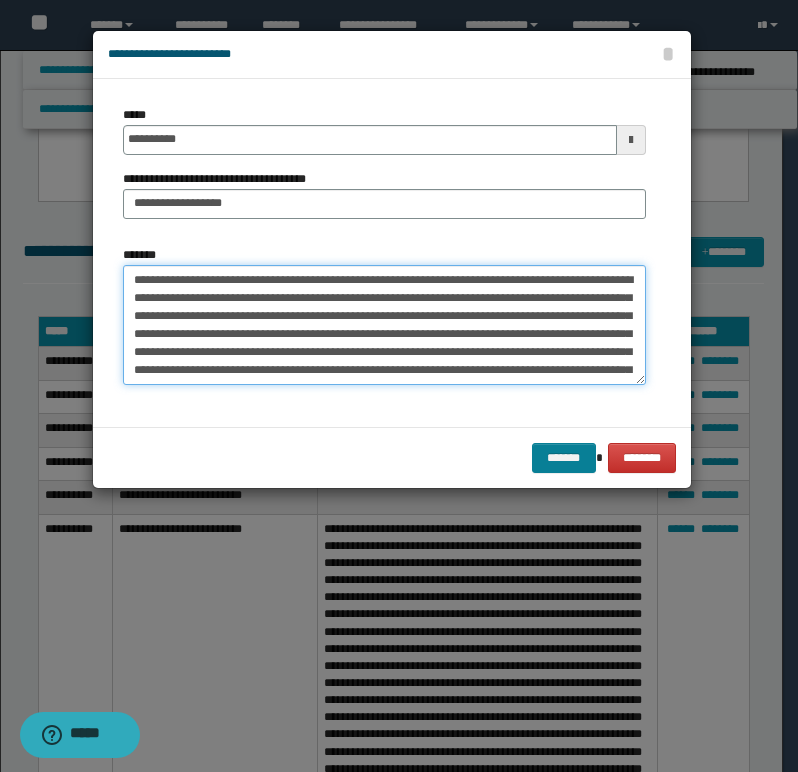 type on "**********" 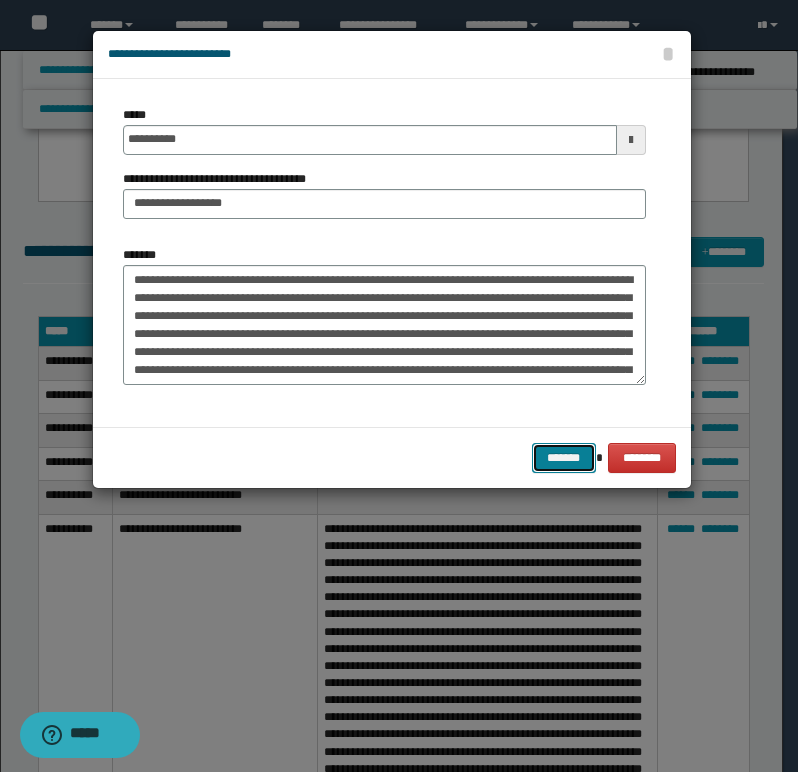 click on "*******" at bounding box center [564, 458] 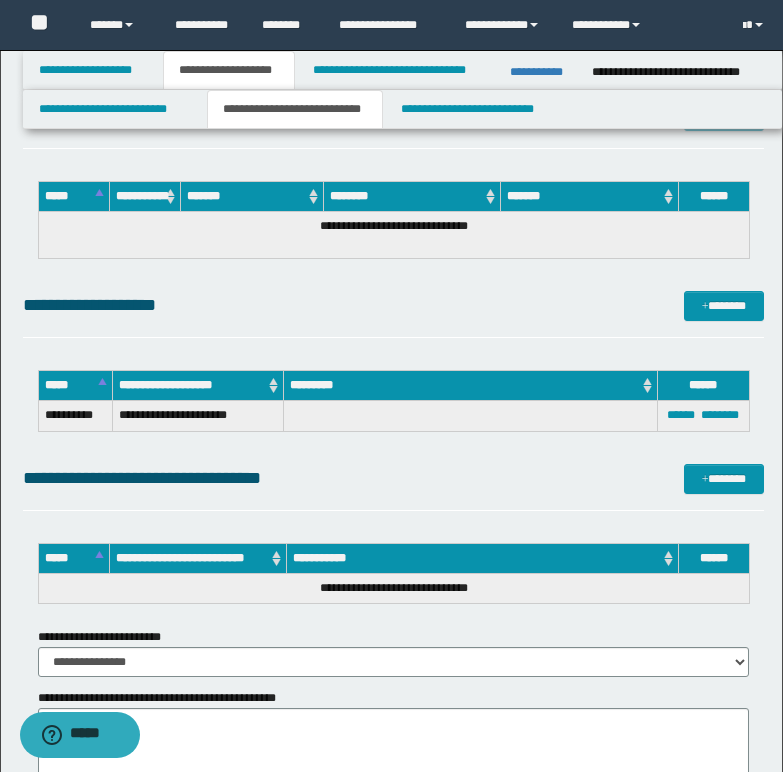 scroll, scrollTop: 1900, scrollLeft: 0, axis: vertical 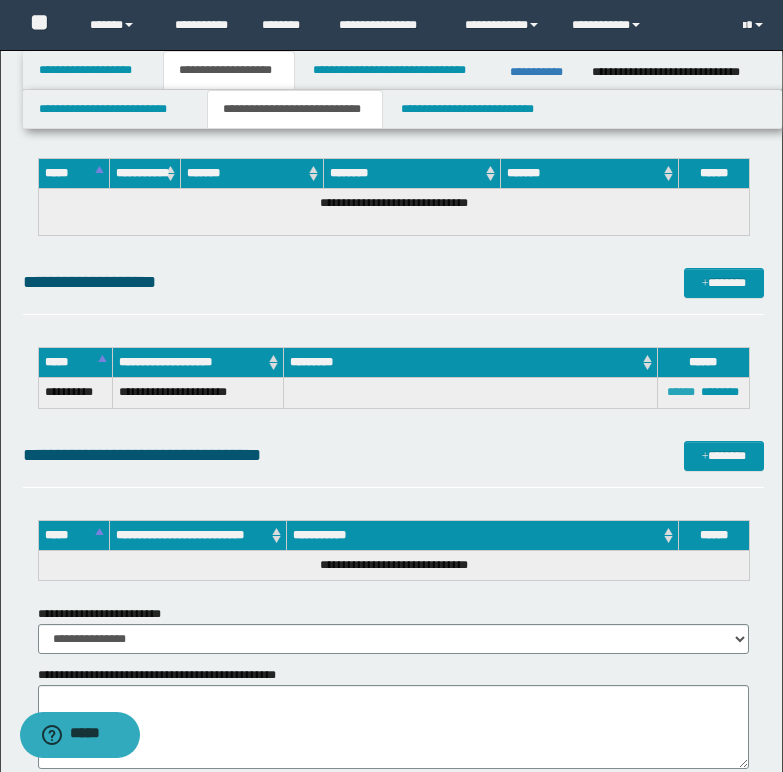 click on "******" at bounding box center [681, 392] 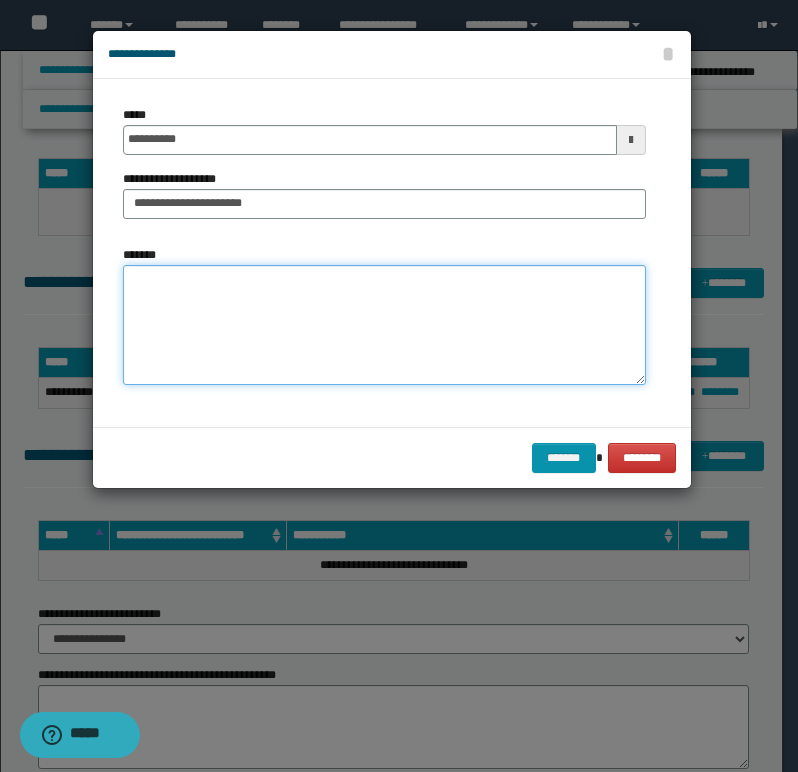 paste on "**********" 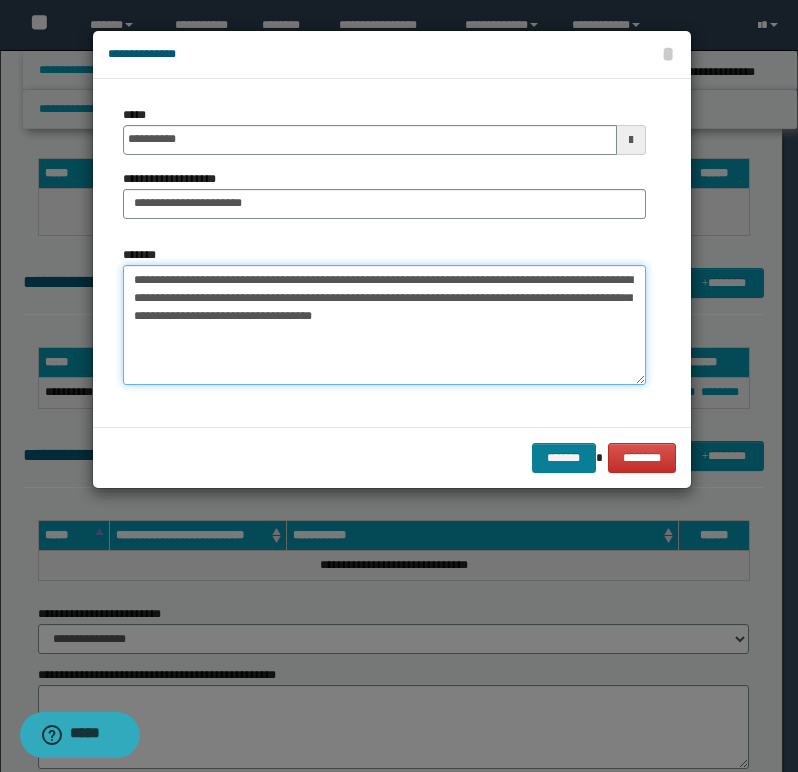 type on "**********" 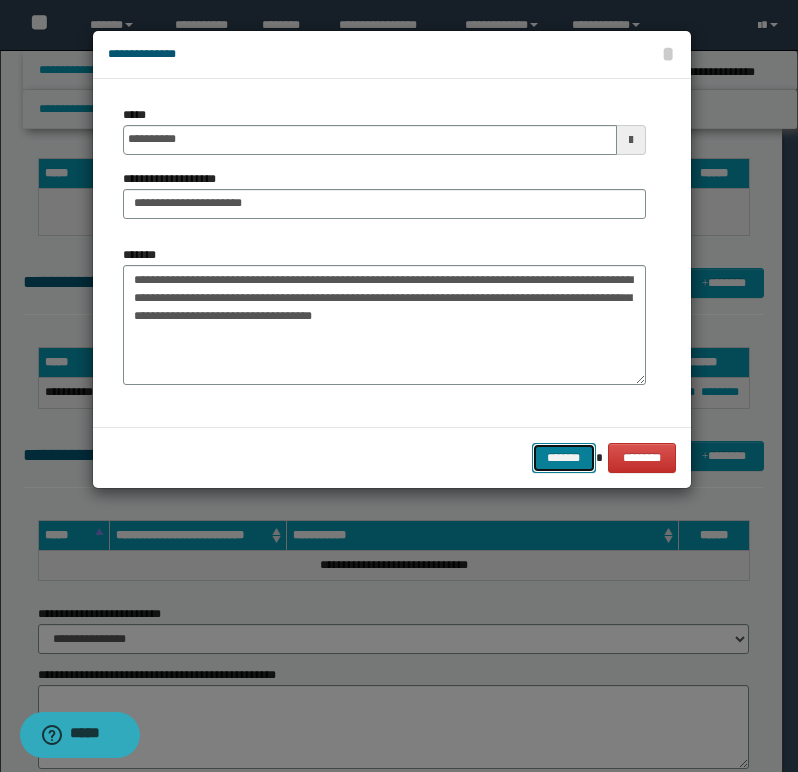 click on "*******" at bounding box center [564, 458] 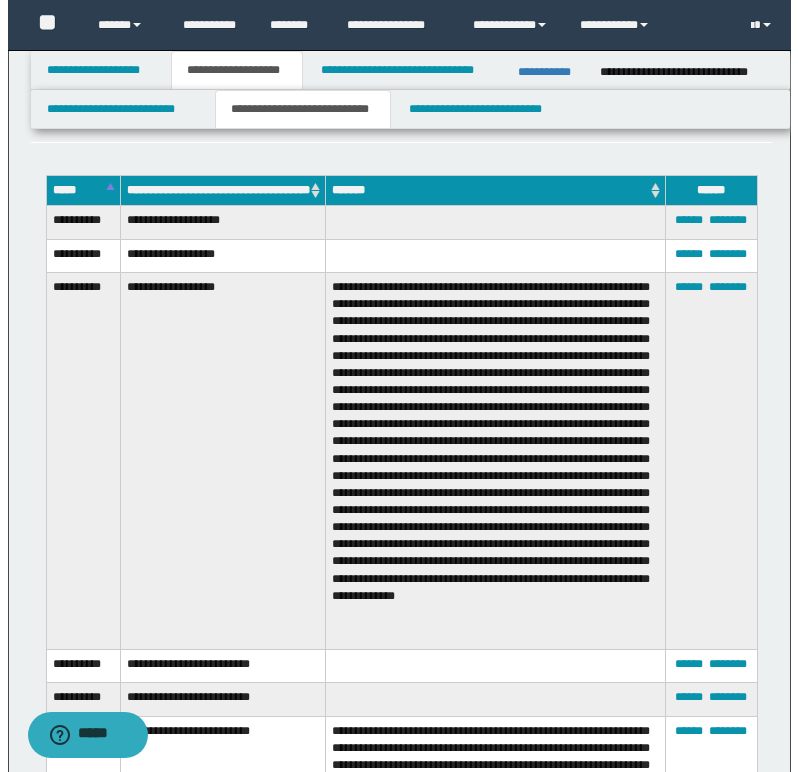 scroll, scrollTop: 800, scrollLeft: 0, axis: vertical 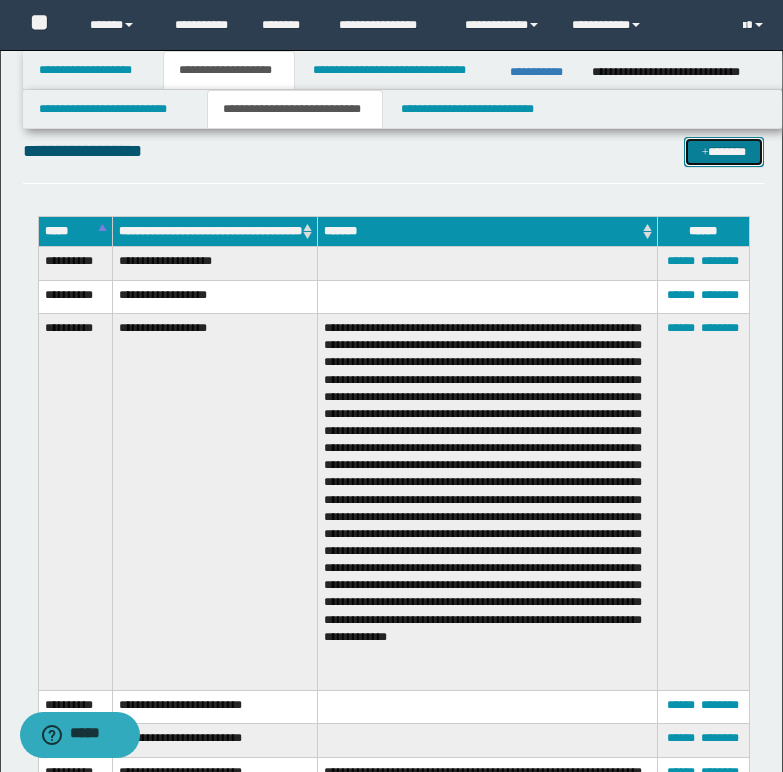 click at bounding box center [705, 153] 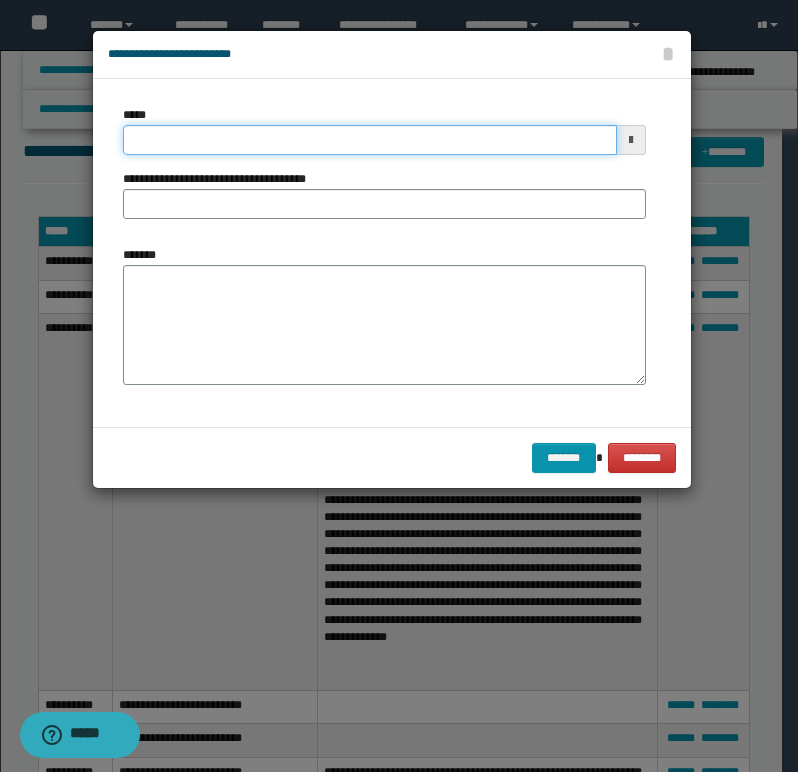 click on "*****" at bounding box center (370, 140) 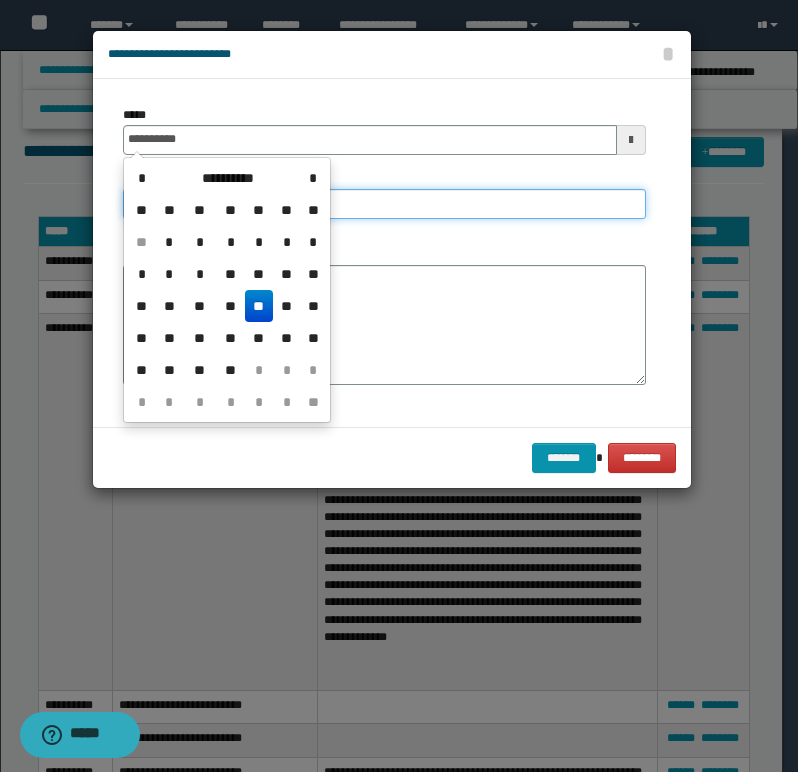 type on "**********" 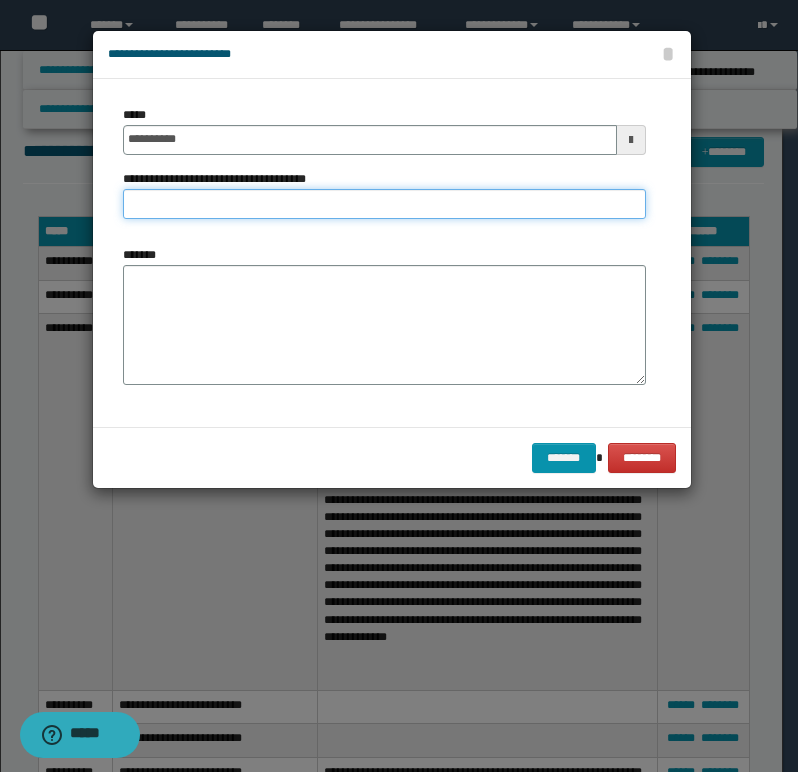 click on "**********" at bounding box center (384, 204) 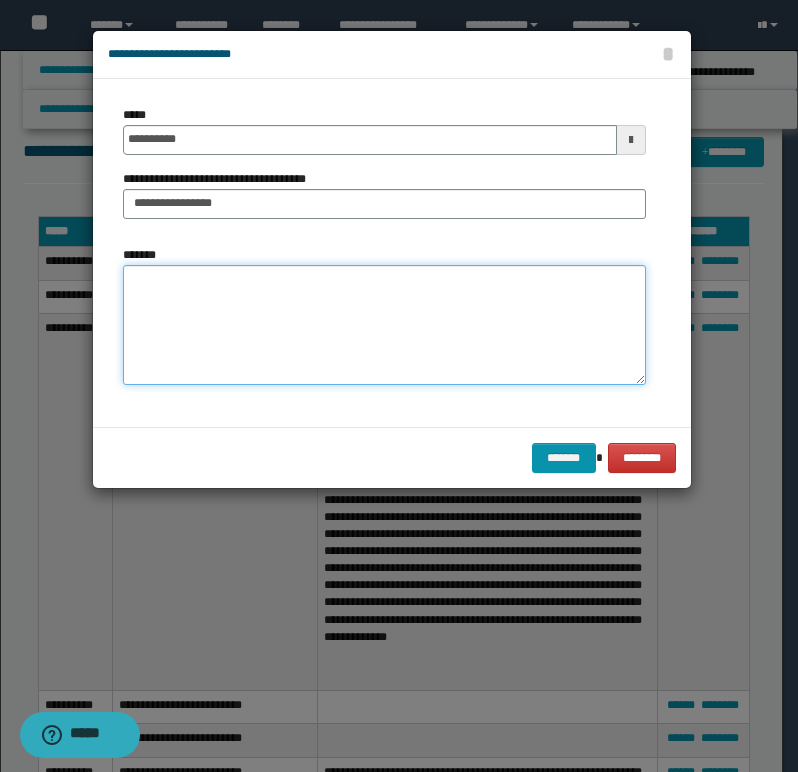 paste on "**********" 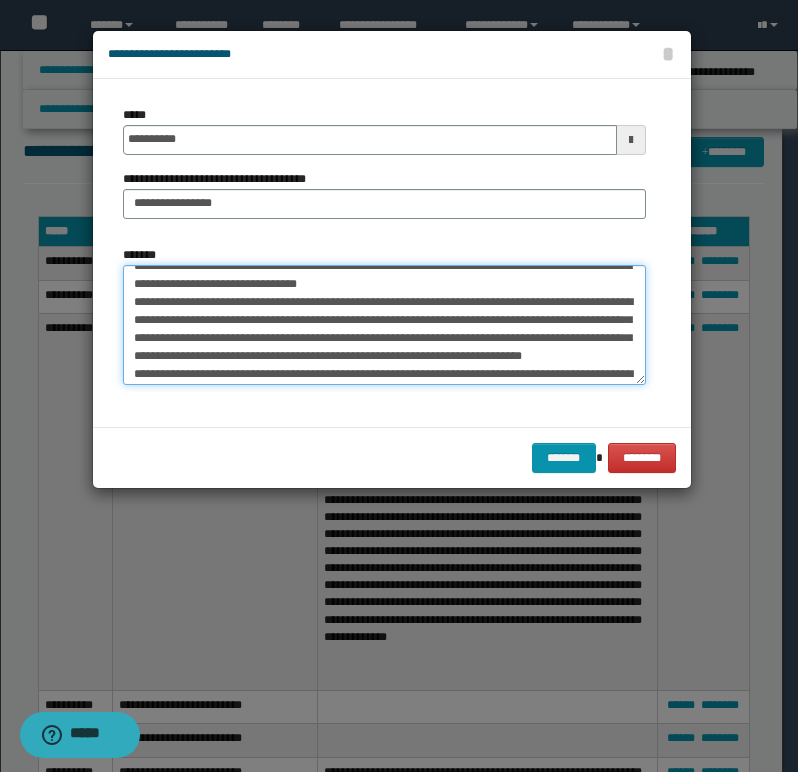 scroll, scrollTop: 0, scrollLeft: 0, axis: both 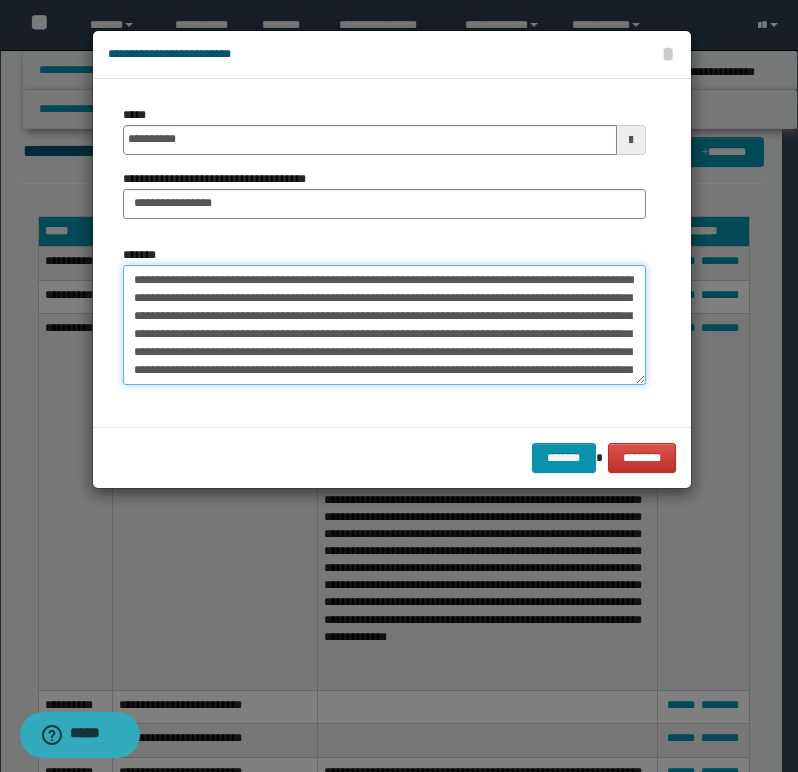 click on "*******" at bounding box center (384, 325) 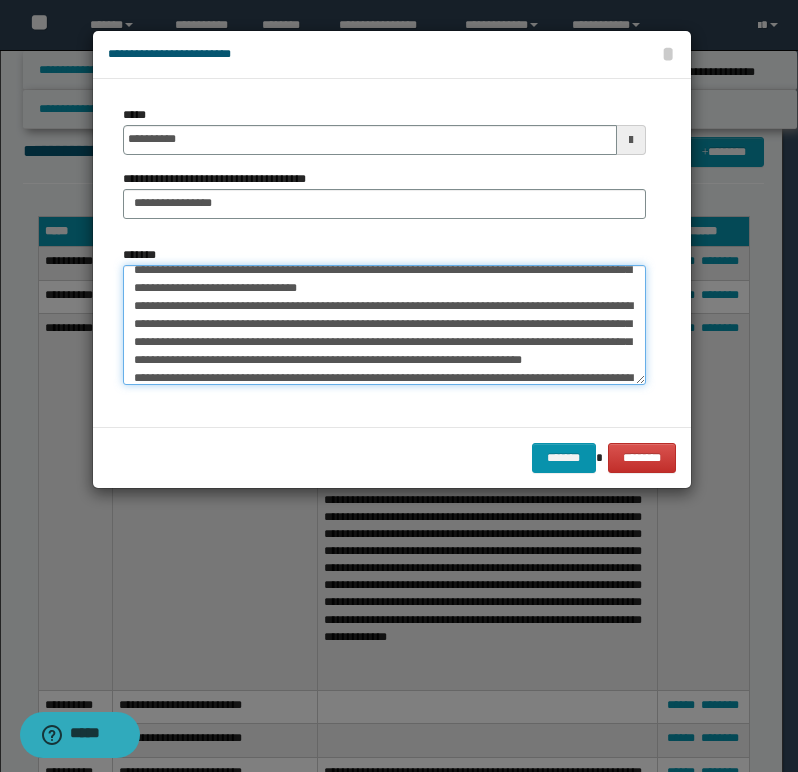click on "*******" at bounding box center (384, 325) 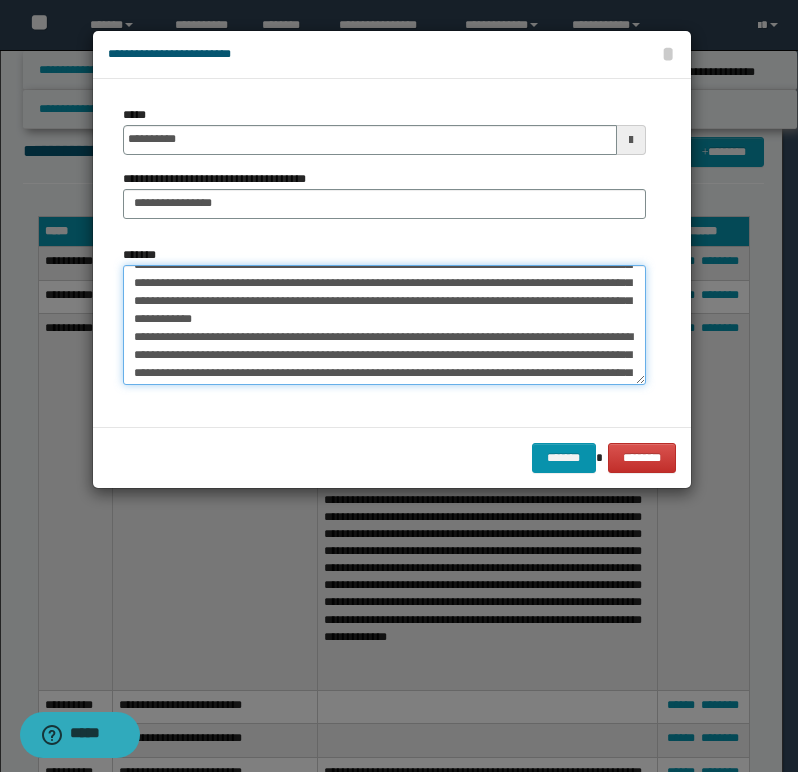 scroll, scrollTop: 182, scrollLeft: 0, axis: vertical 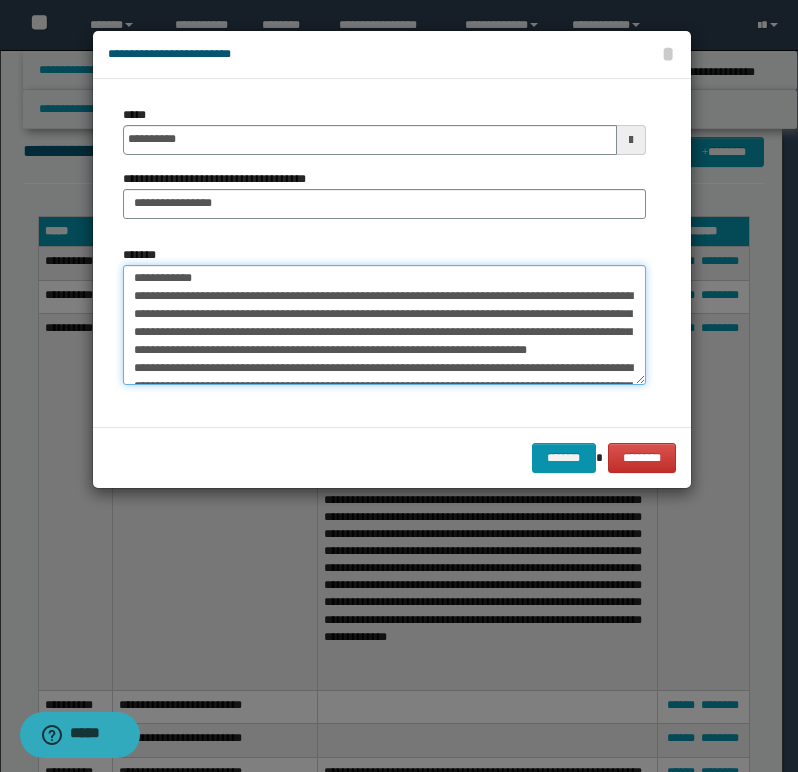 click on "*******" at bounding box center (384, 325) 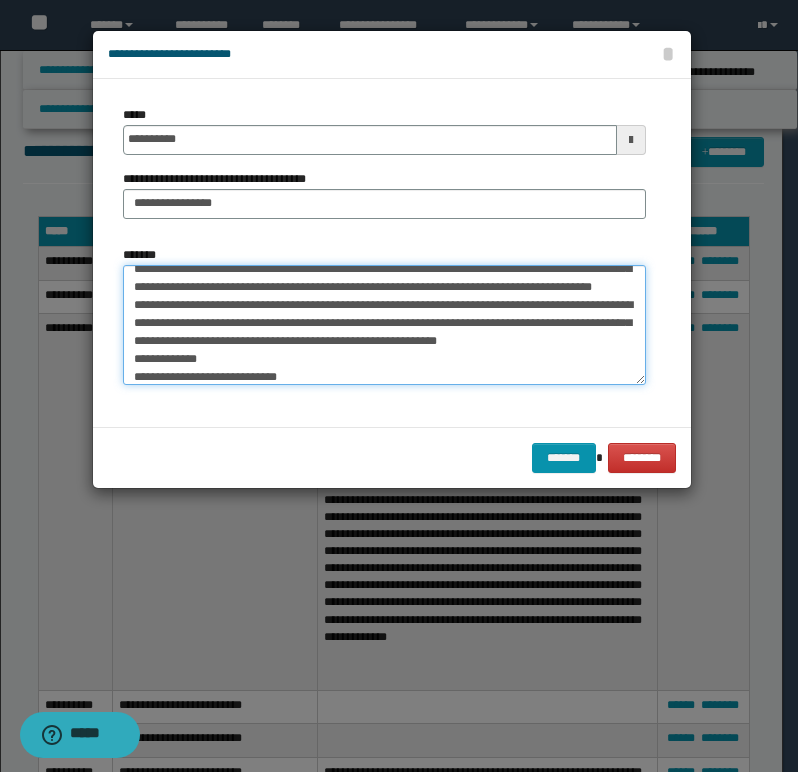 scroll, scrollTop: 264, scrollLeft: 0, axis: vertical 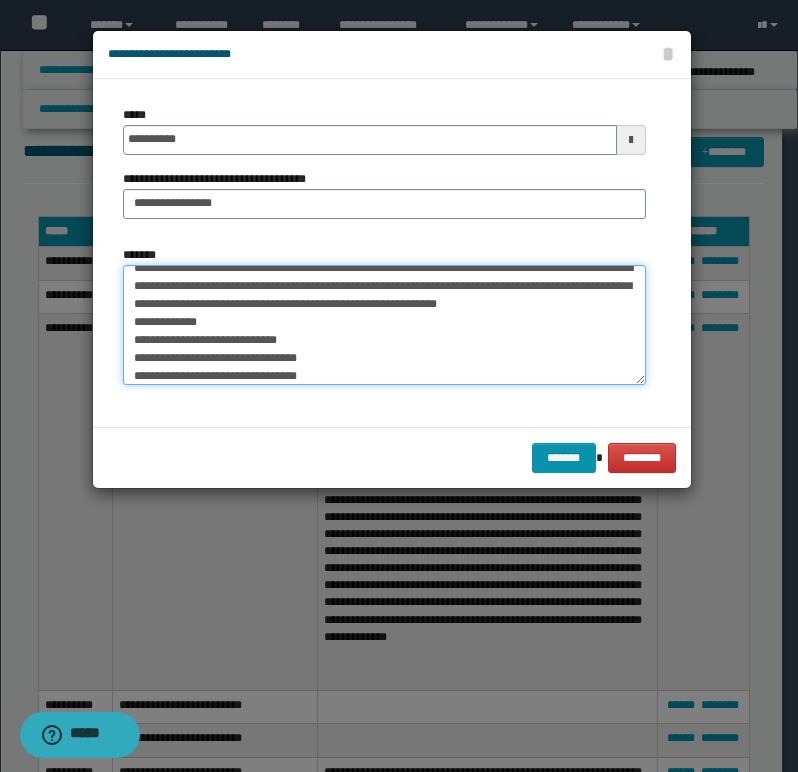 click on "*******" at bounding box center [384, 325] 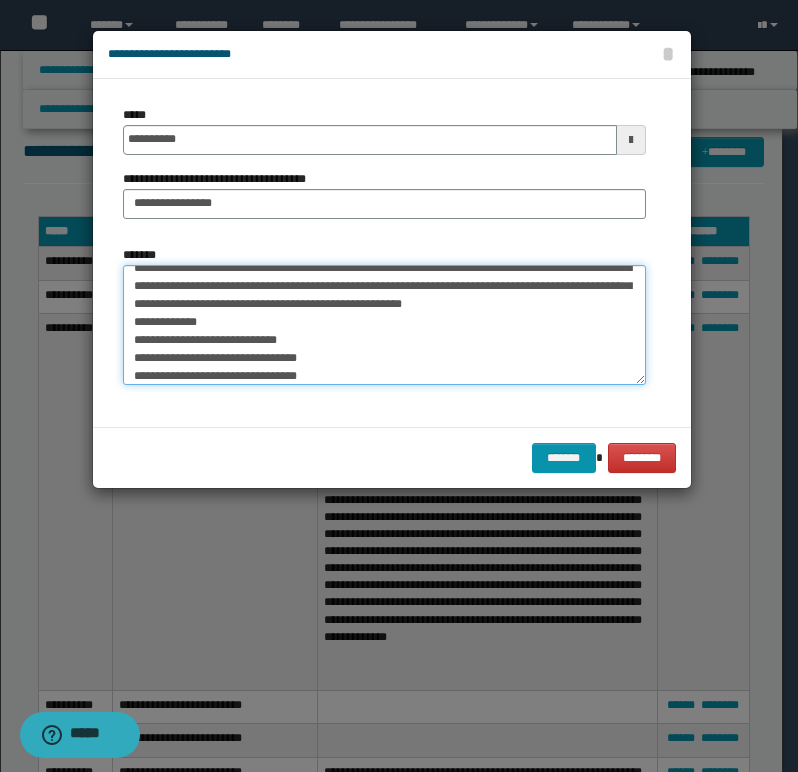scroll, scrollTop: 246, scrollLeft: 0, axis: vertical 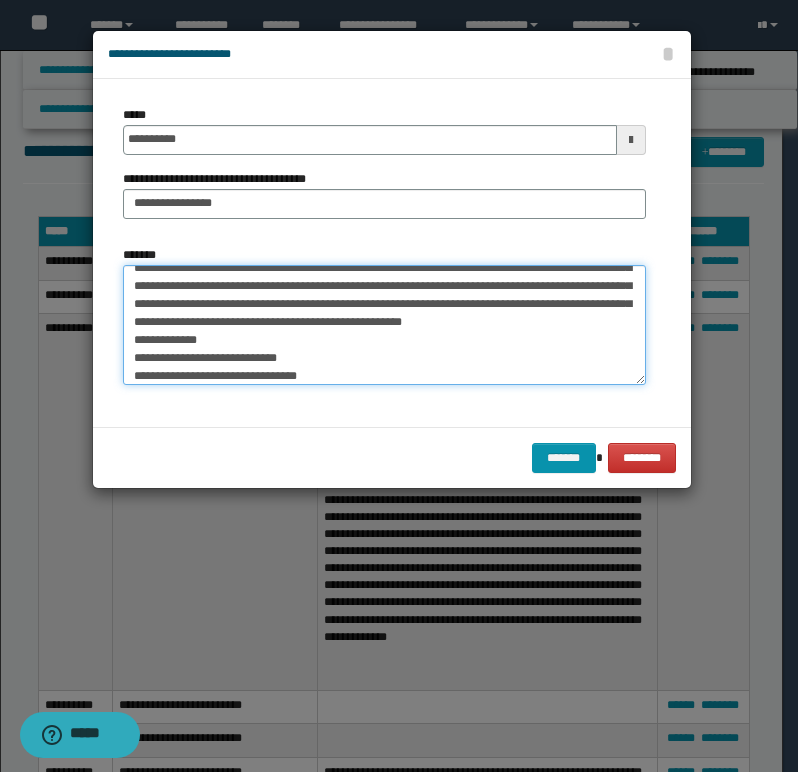 click on "*******" at bounding box center [384, 325] 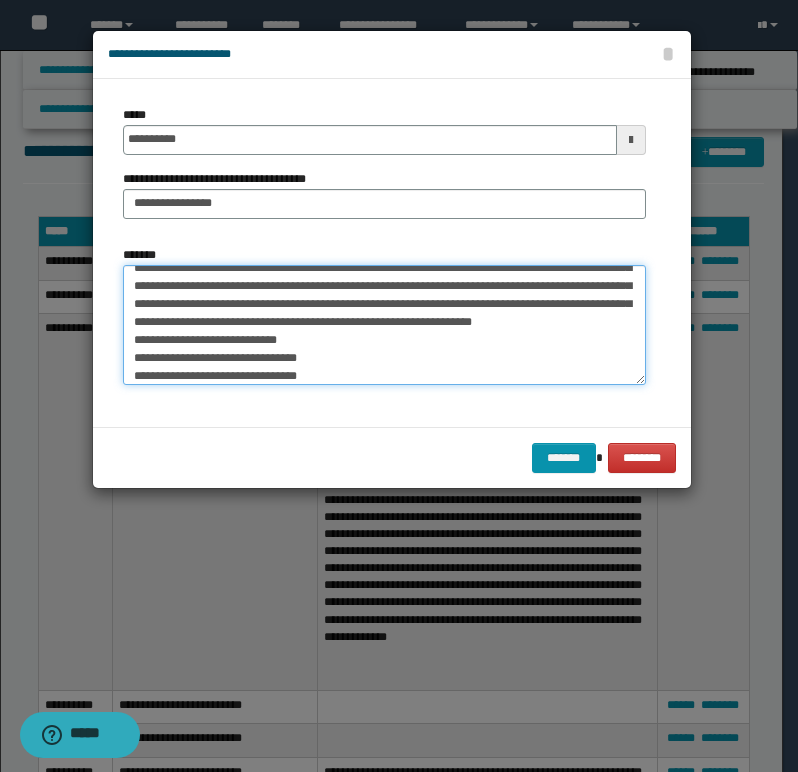 scroll, scrollTop: 228, scrollLeft: 0, axis: vertical 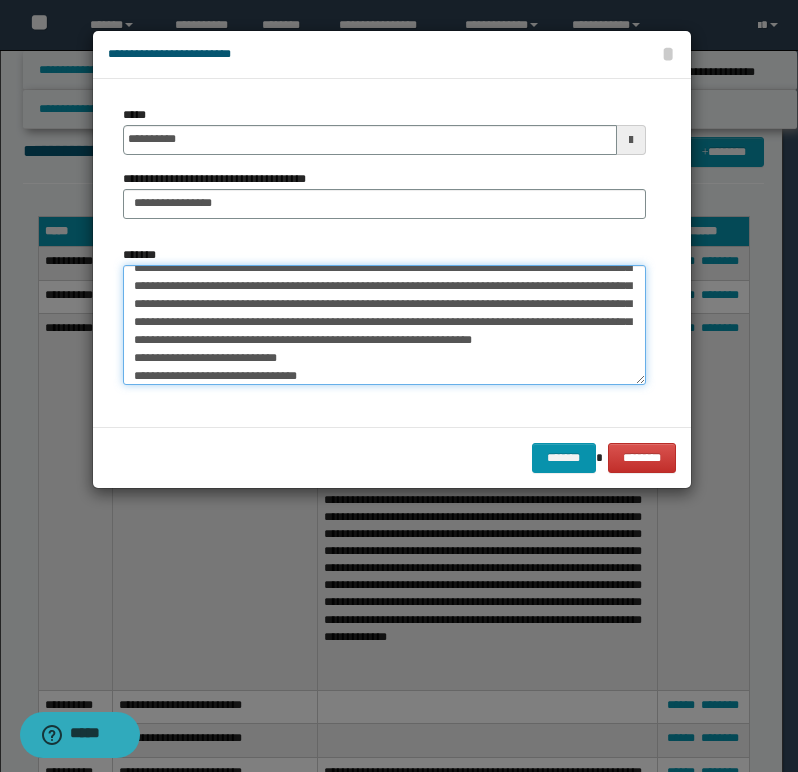 click on "*******" at bounding box center (384, 325) 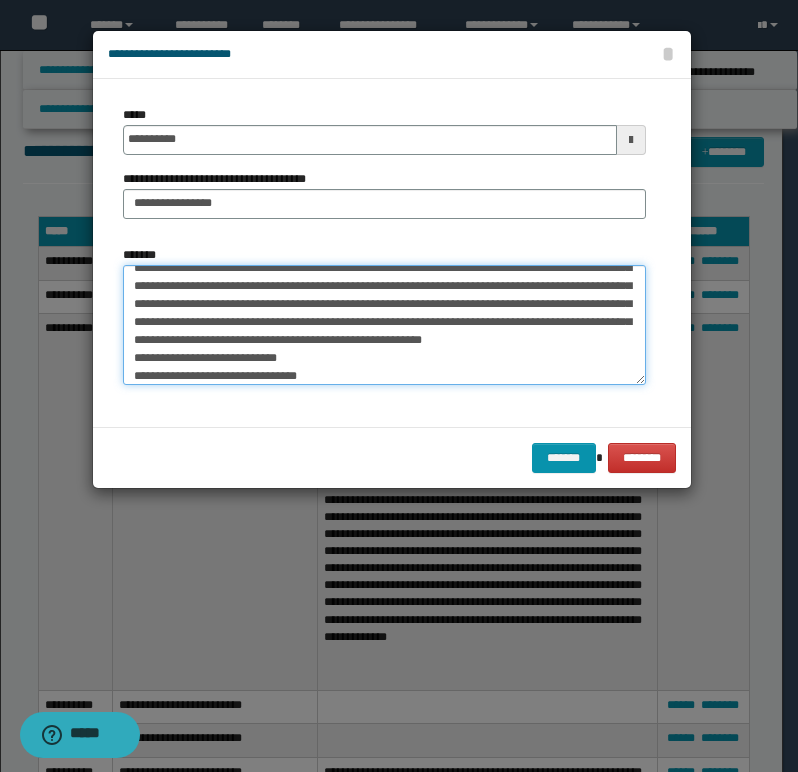 click on "*******" at bounding box center [384, 325] 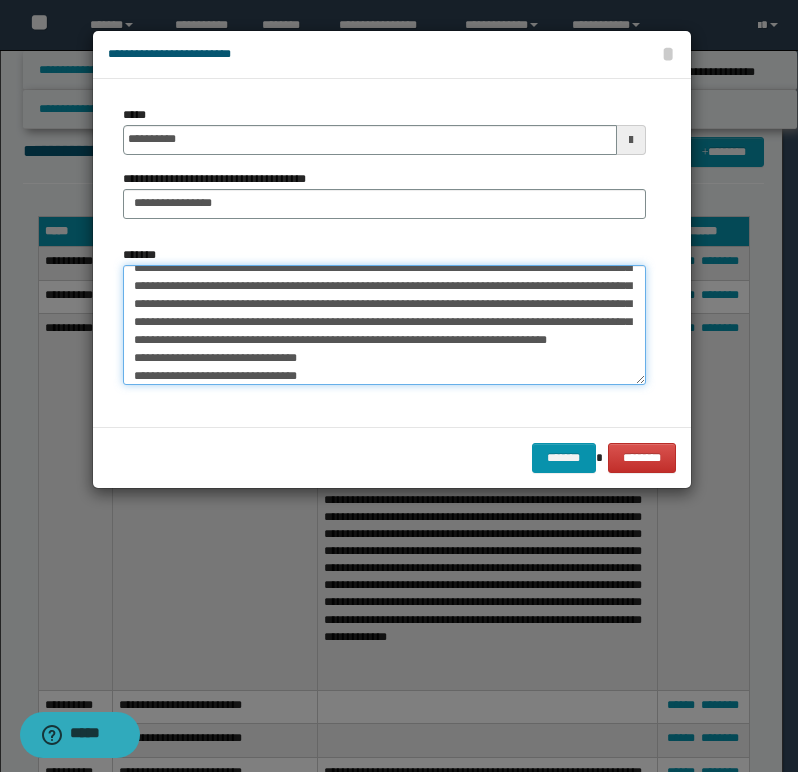 click on "*******" at bounding box center [384, 325] 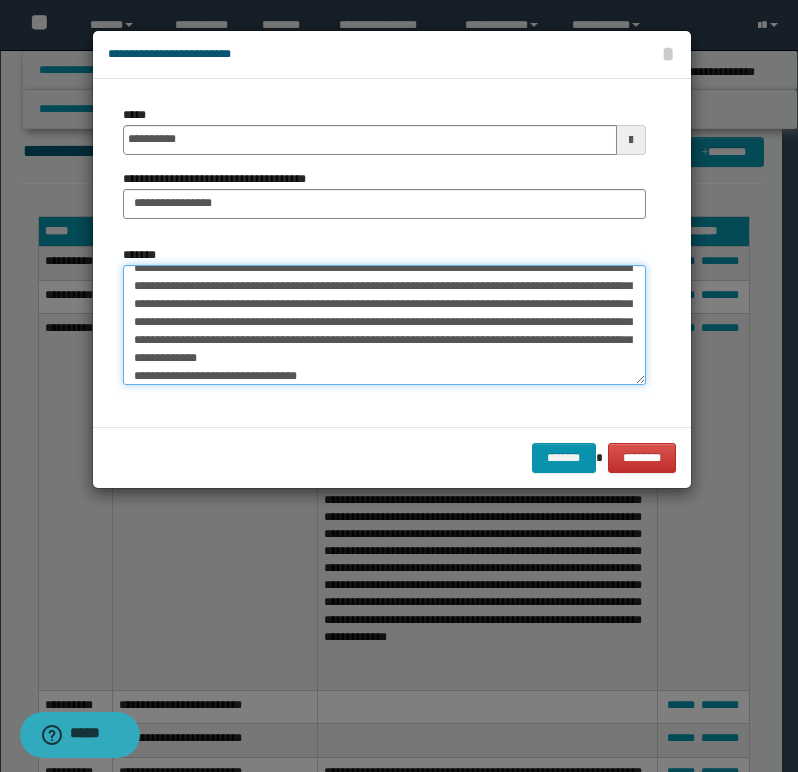 scroll, scrollTop: 268, scrollLeft: 0, axis: vertical 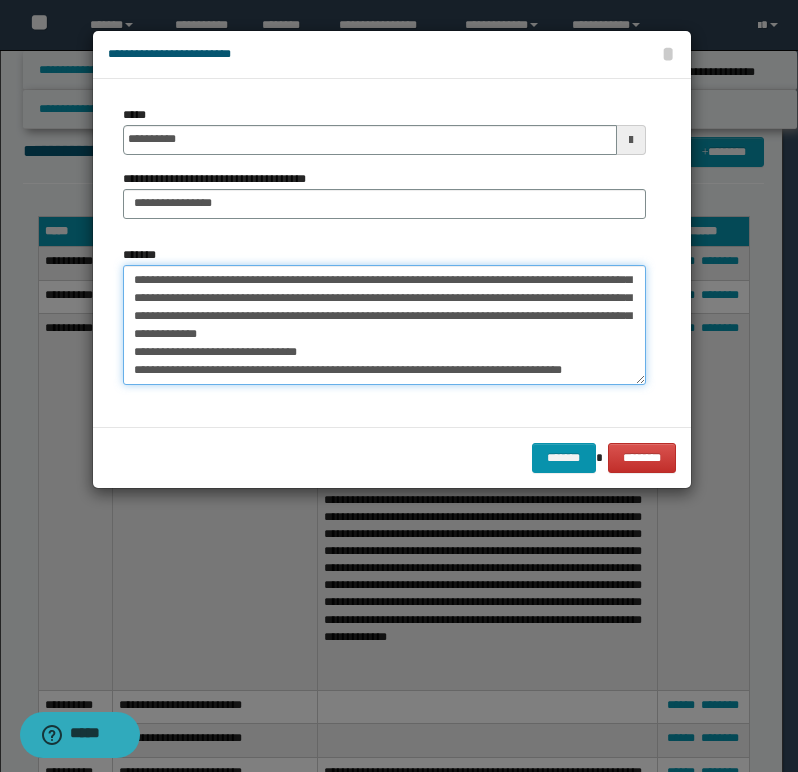click on "*******" at bounding box center (384, 325) 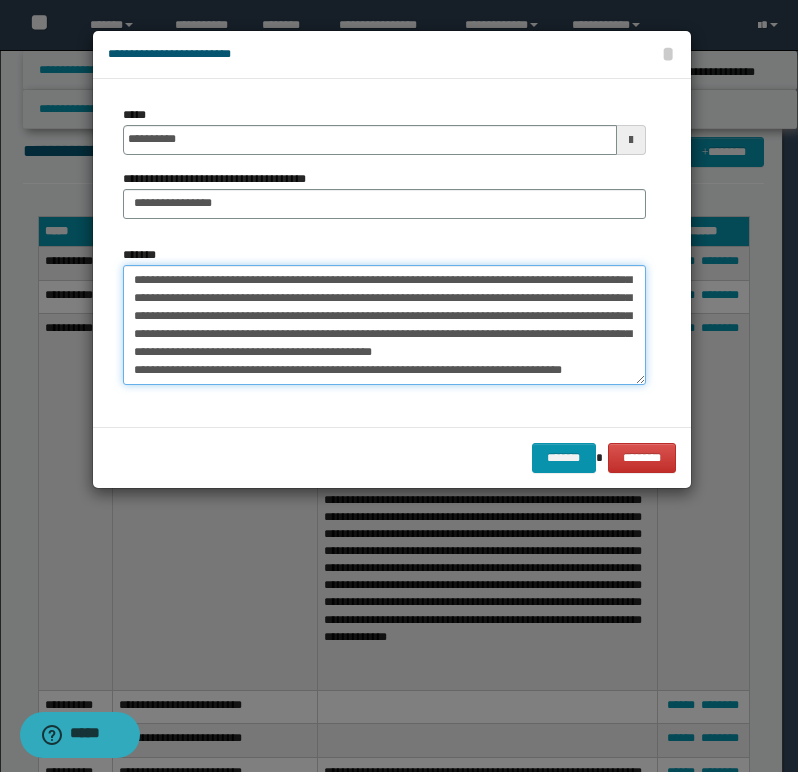 scroll, scrollTop: 250, scrollLeft: 0, axis: vertical 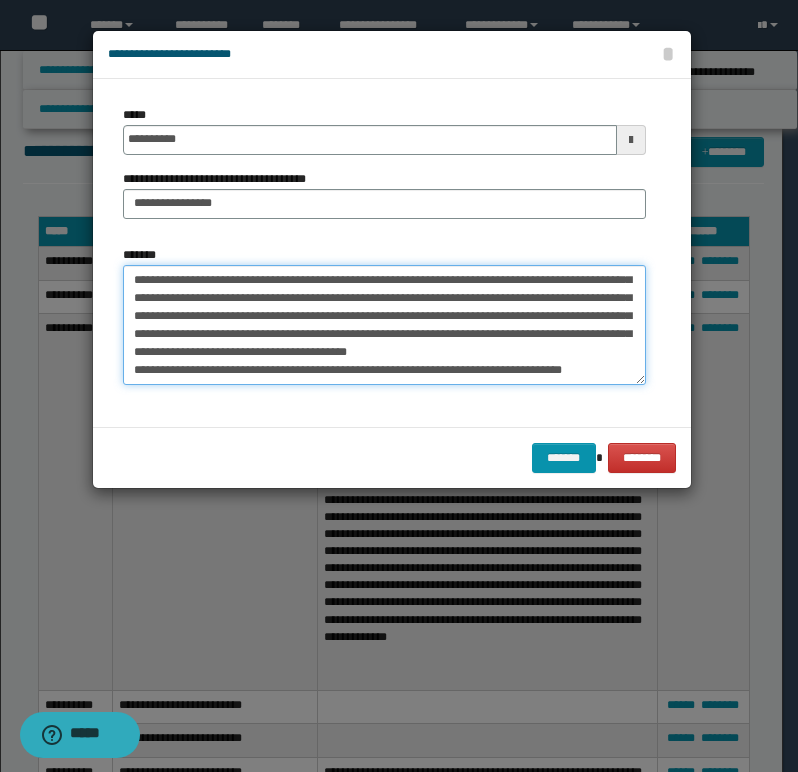 click on "*******" at bounding box center [384, 325] 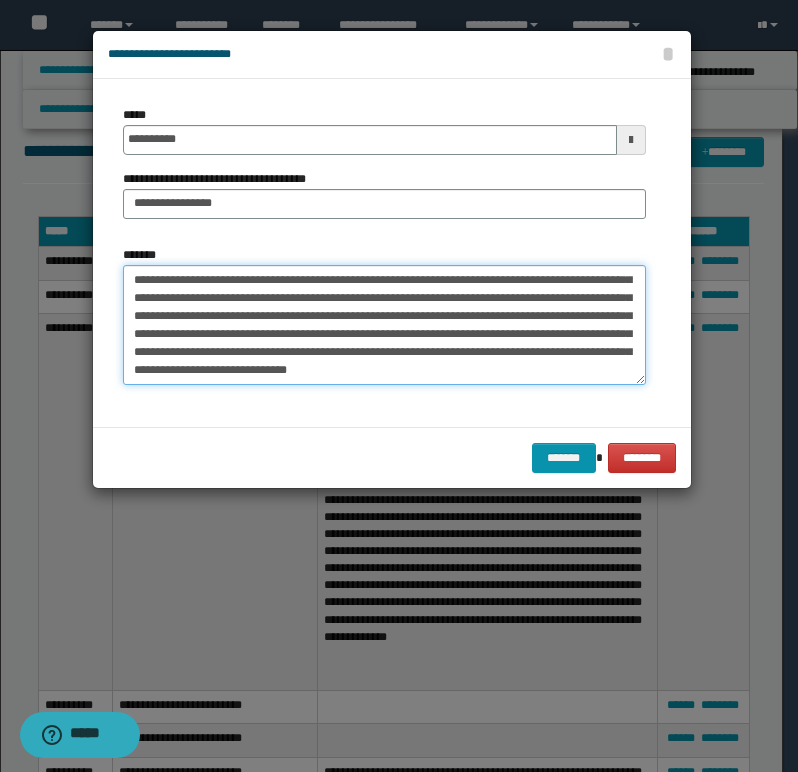 scroll, scrollTop: 246, scrollLeft: 0, axis: vertical 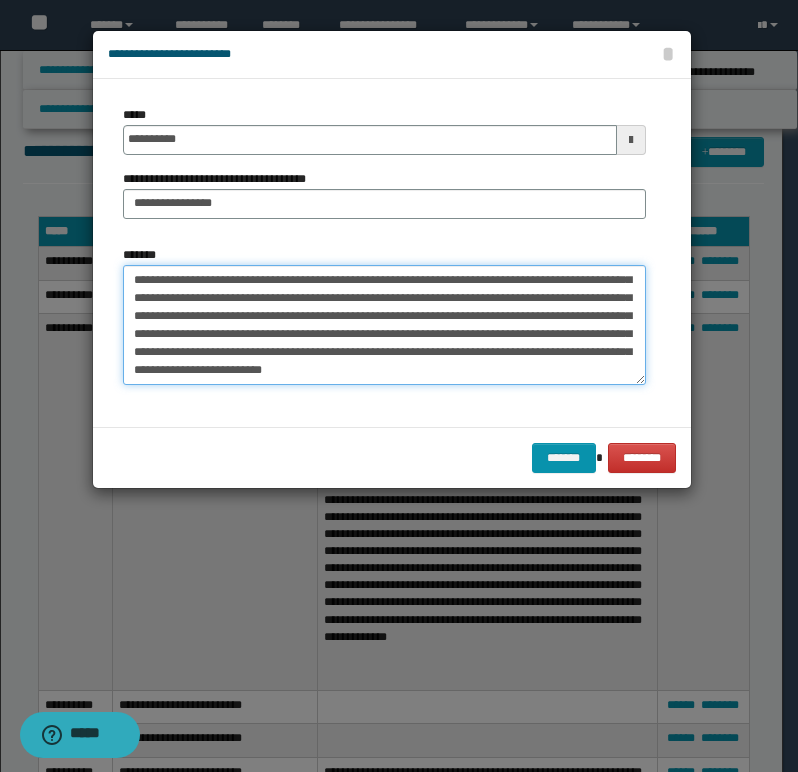 click on "*******" at bounding box center [384, 325] 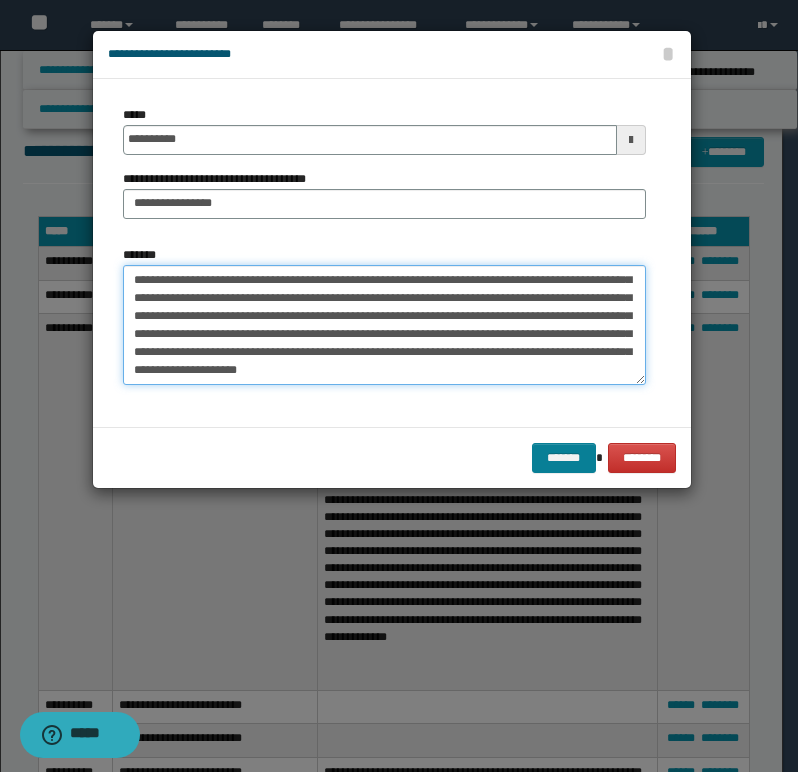 type on "**********" 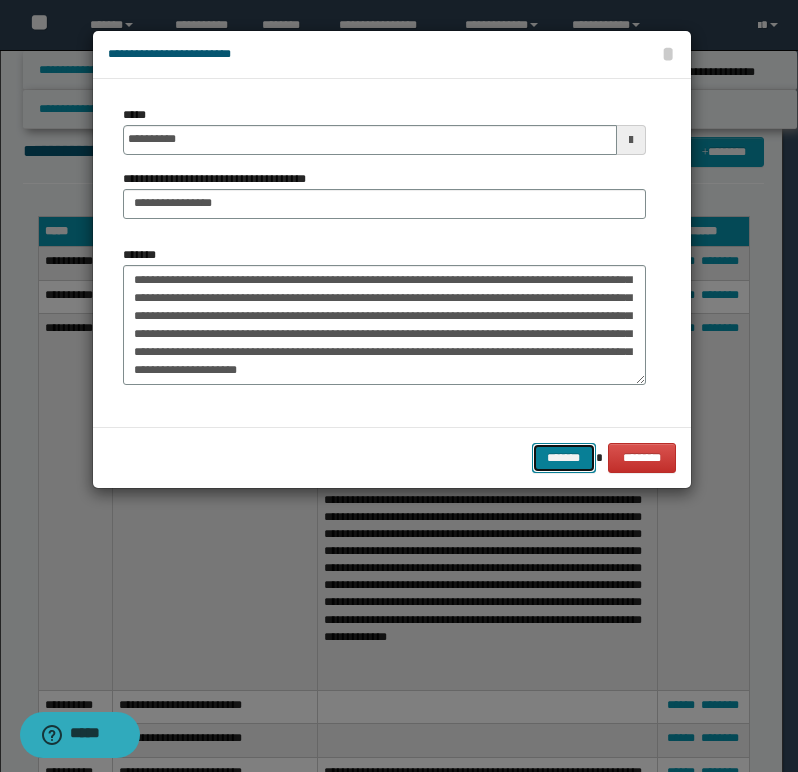 click on "*******" at bounding box center [564, 458] 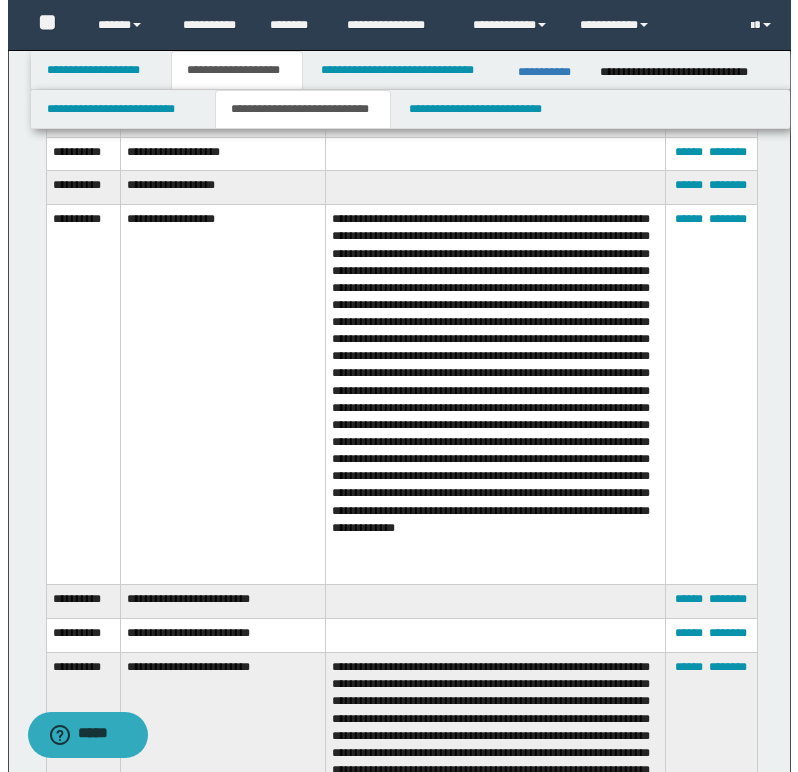 scroll, scrollTop: 1500, scrollLeft: 0, axis: vertical 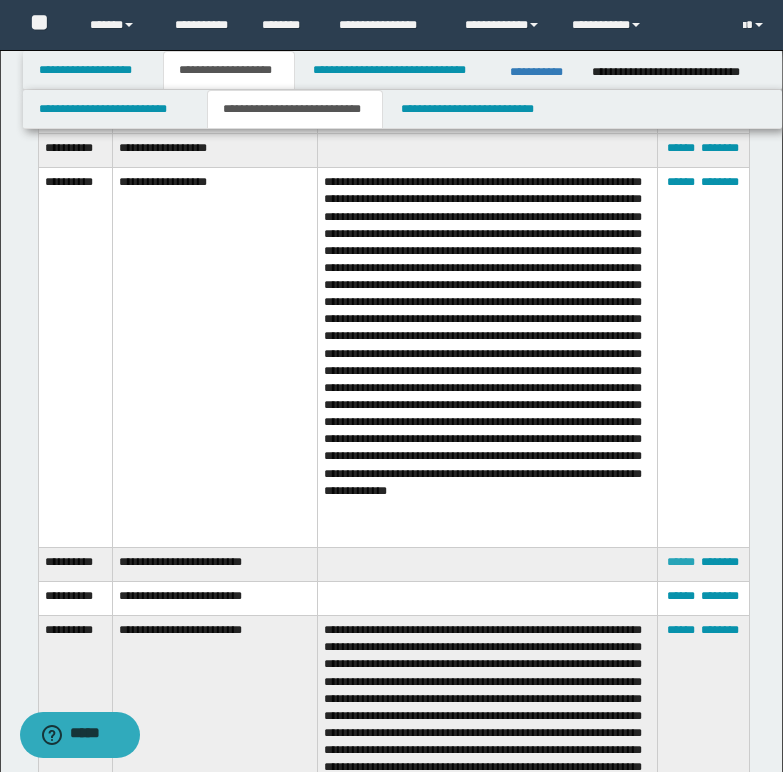 click on "******" at bounding box center (681, 562) 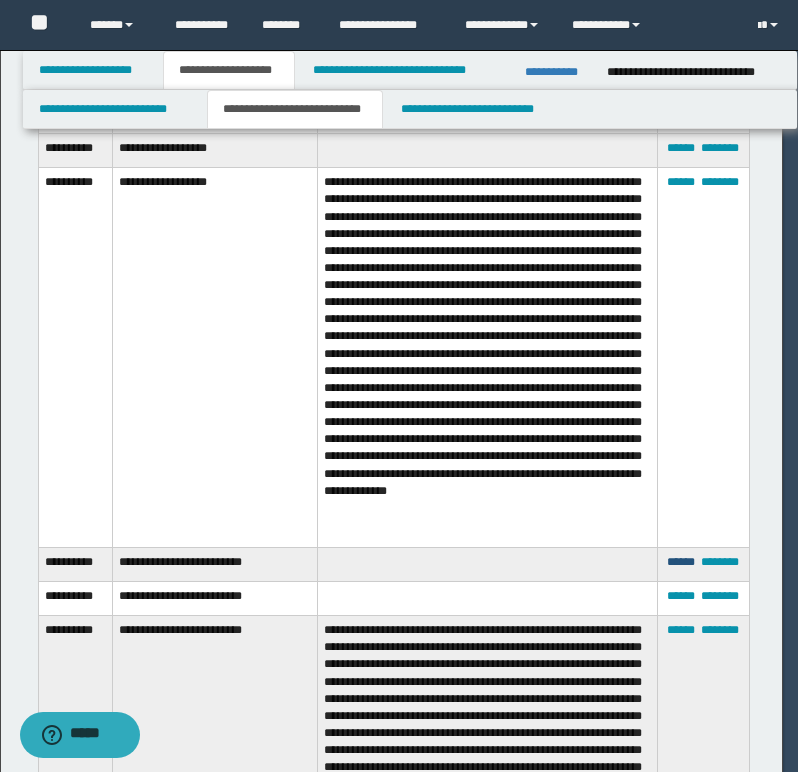 scroll, scrollTop: 0, scrollLeft: 0, axis: both 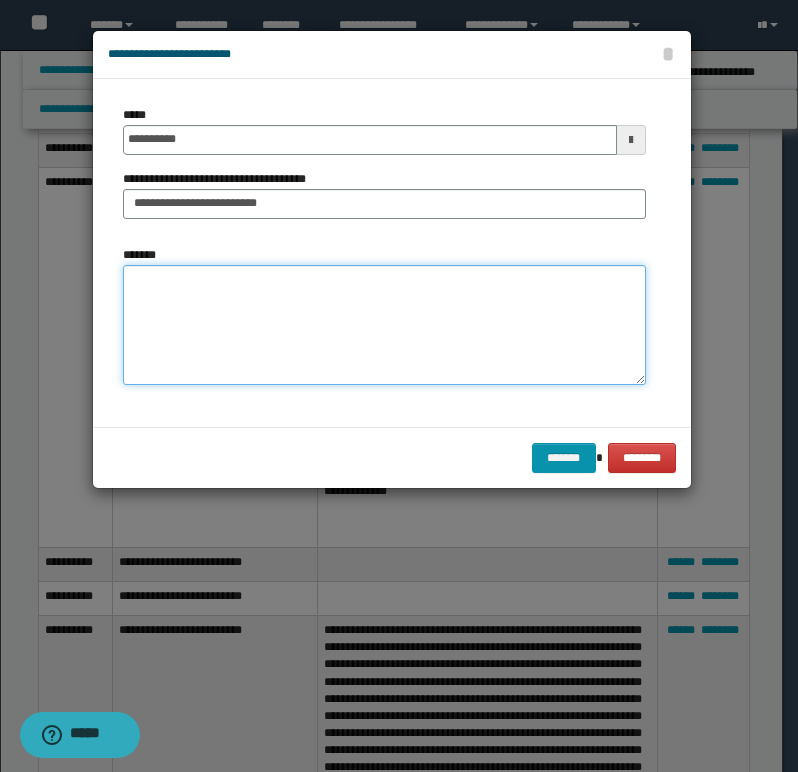paste on "**********" 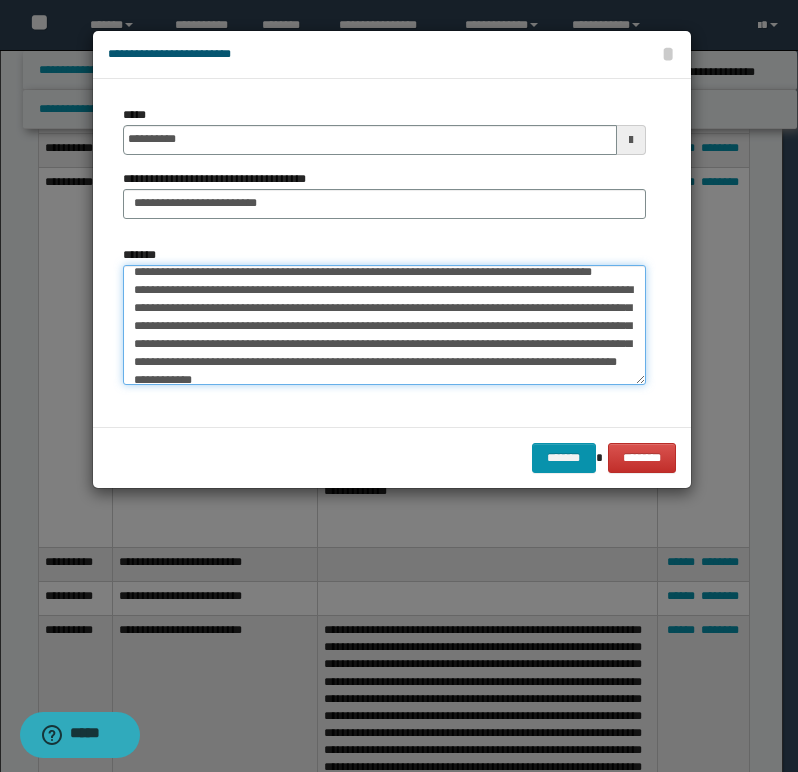 scroll, scrollTop: 0, scrollLeft: 0, axis: both 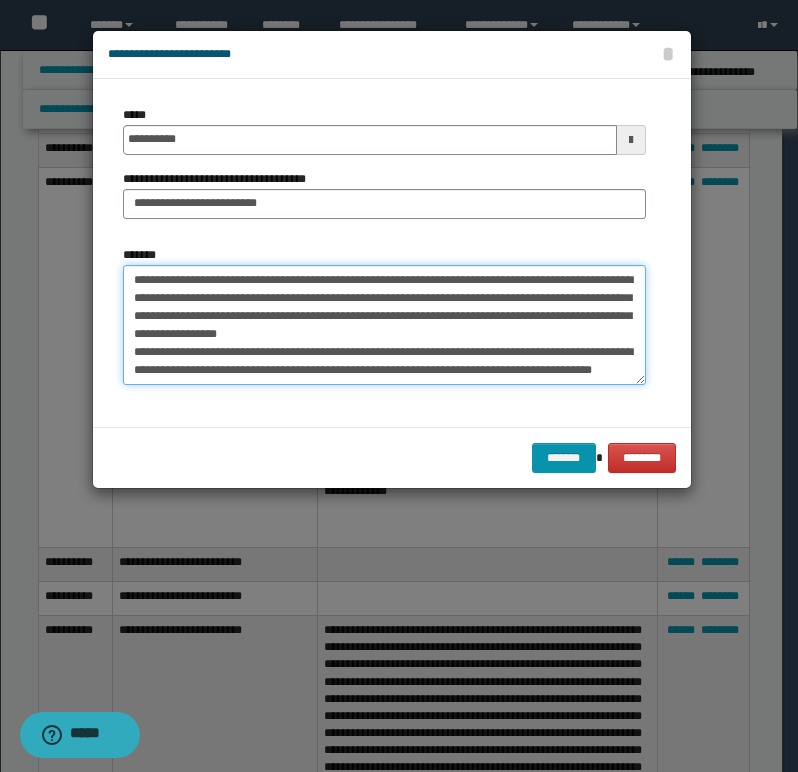 click on "*******" at bounding box center (384, 325) 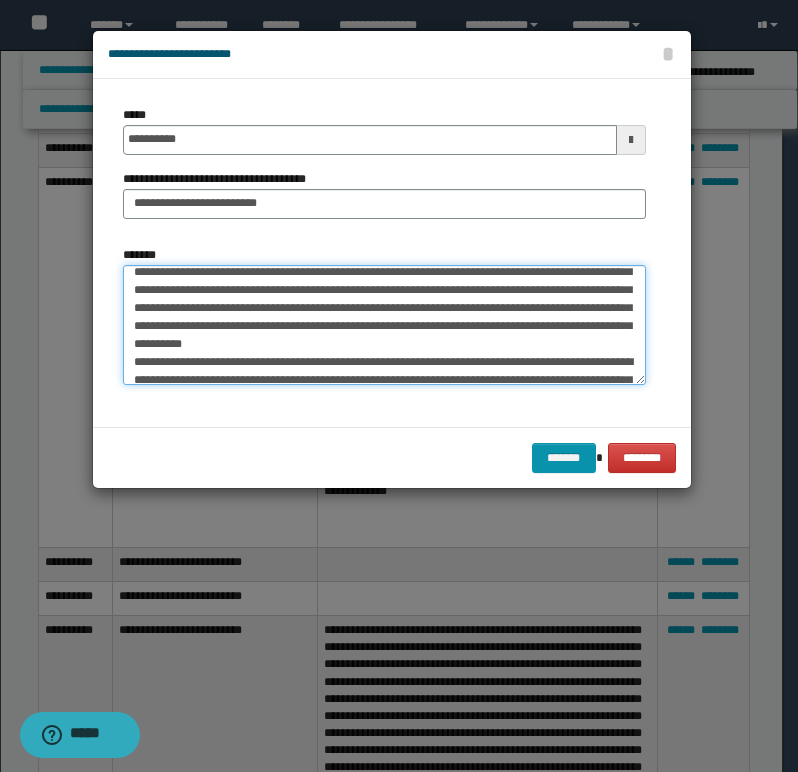 scroll, scrollTop: 40, scrollLeft: 0, axis: vertical 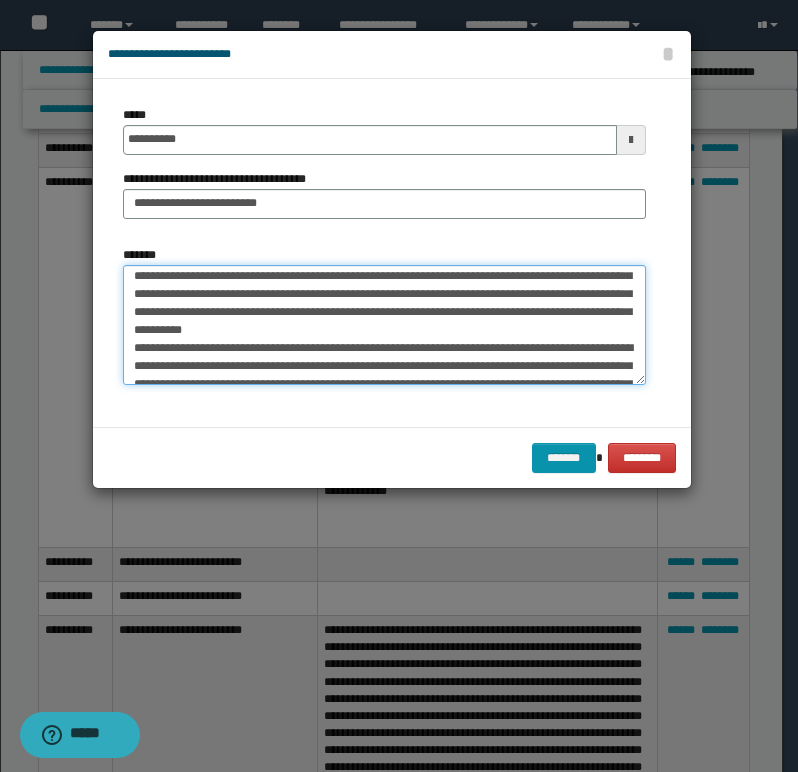 click on "*******" at bounding box center (384, 325) 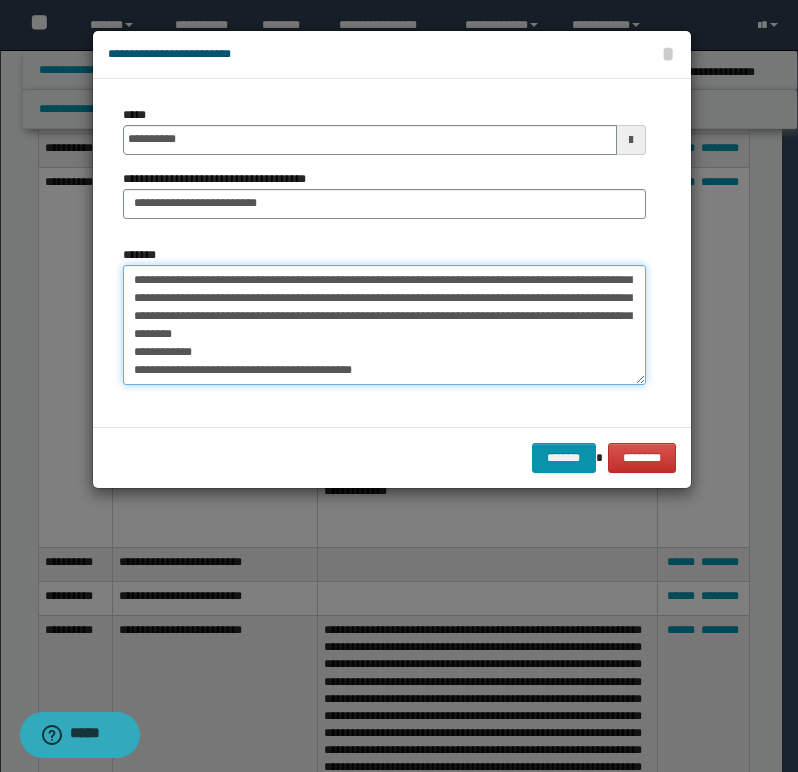 scroll, scrollTop: 162, scrollLeft: 0, axis: vertical 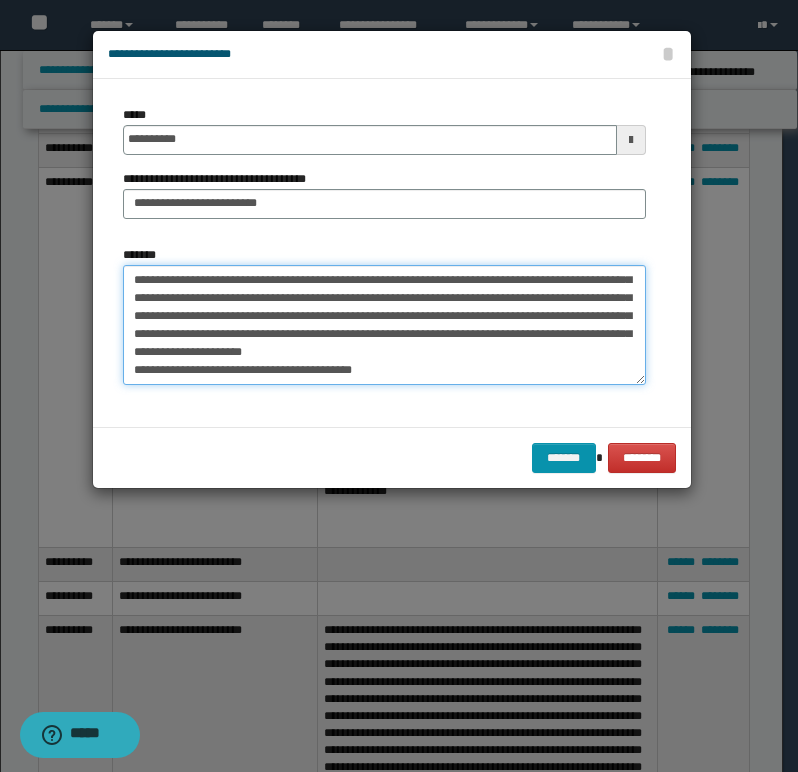 click on "*******" at bounding box center (384, 325) 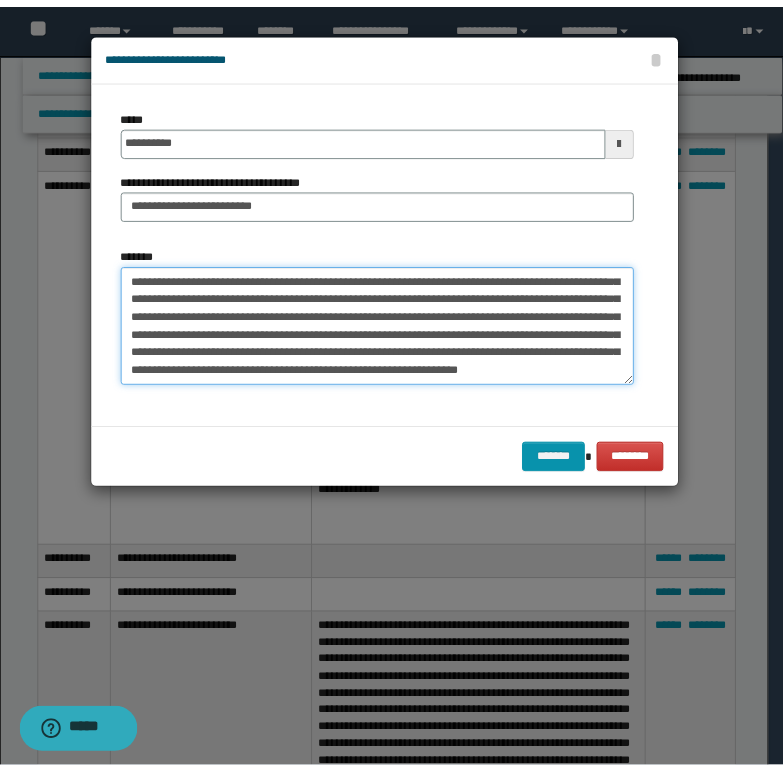 scroll, scrollTop: 126, scrollLeft: 0, axis: vertical 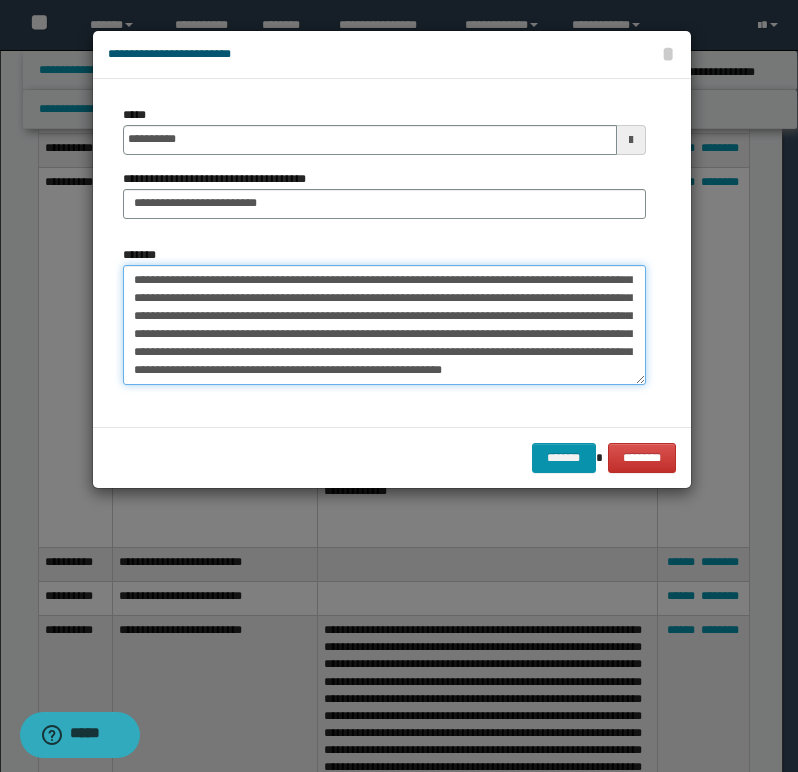 type on "**********" 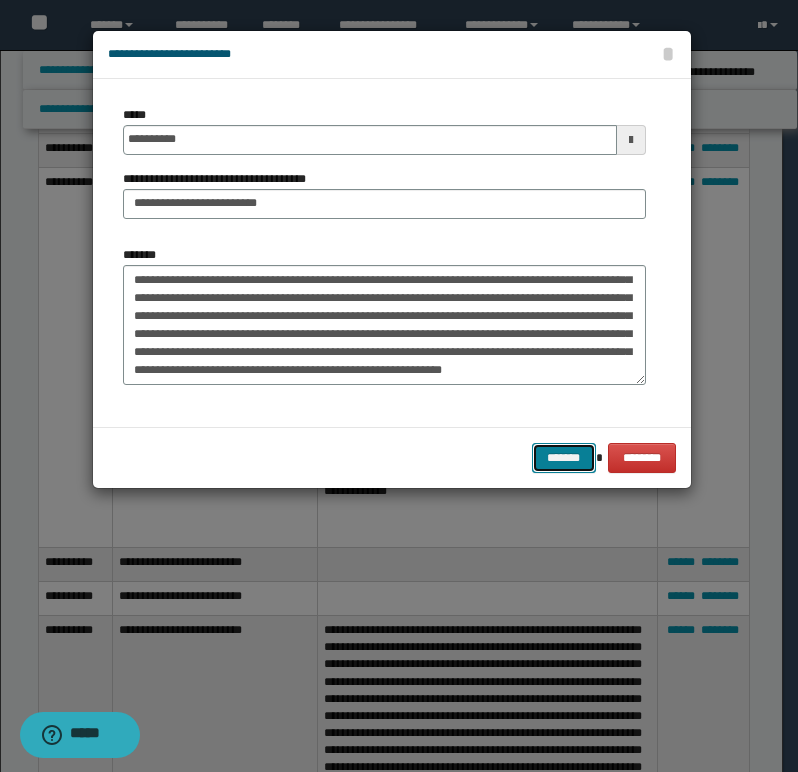 click on "*******" at bounding box center (564, 458) 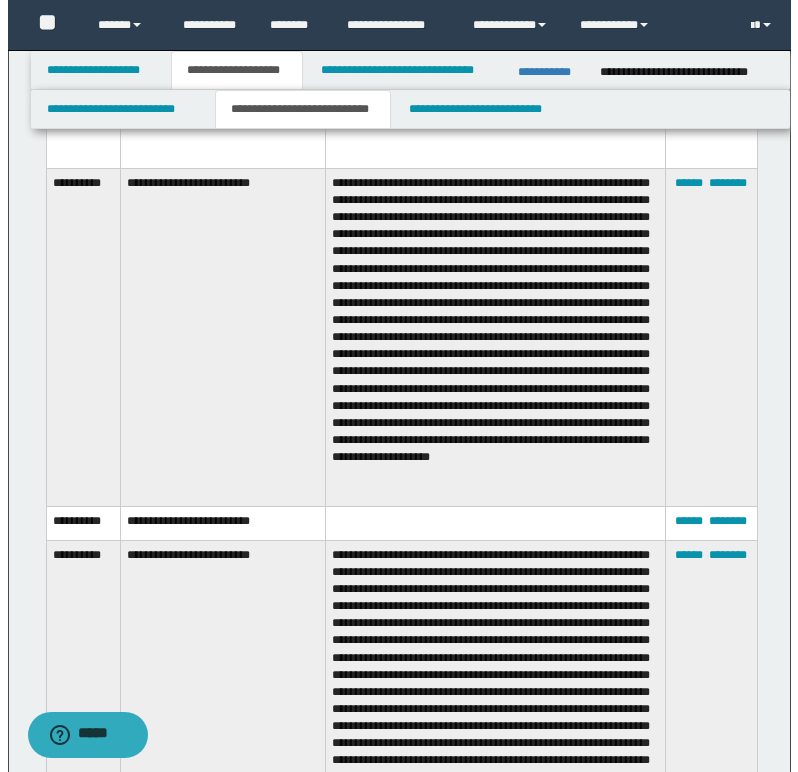 scroll, scrollTop: 1900, scrollLeft: 0, axis: vertical 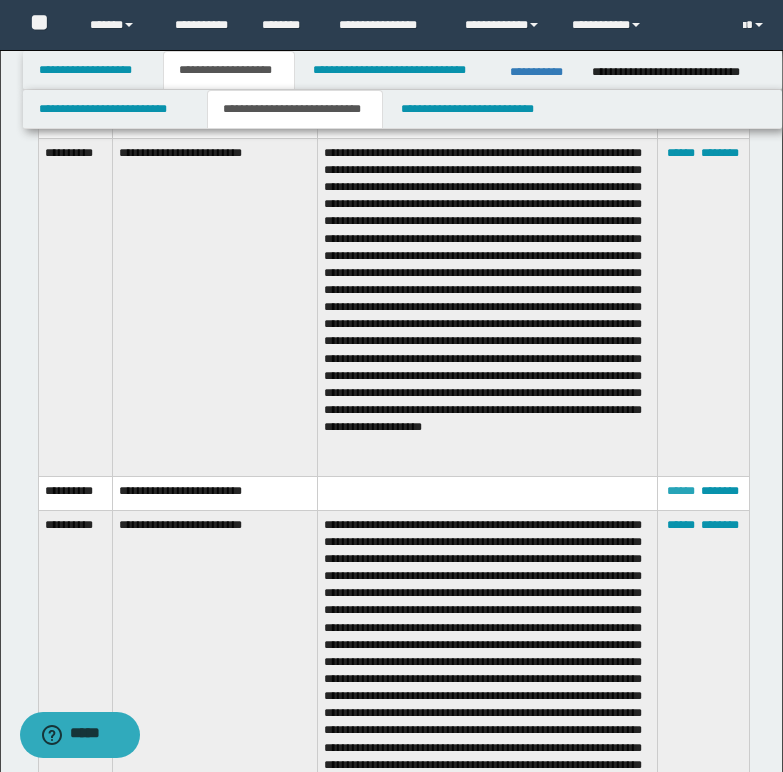 click on "******" at bounding box center [681, 491] 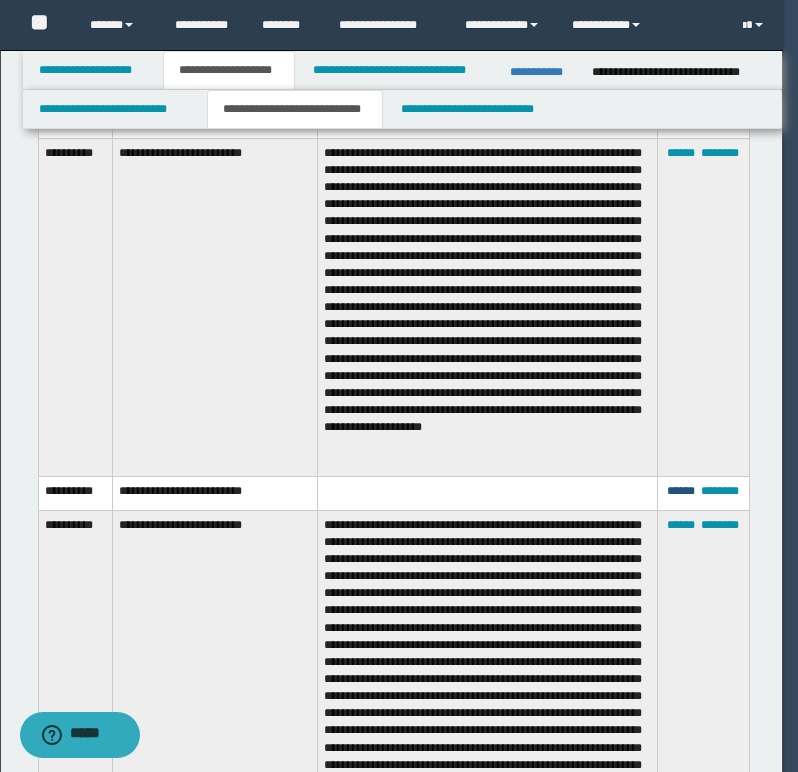 scroll, scrollTop: 0, scrollLeft: 0, axis: both 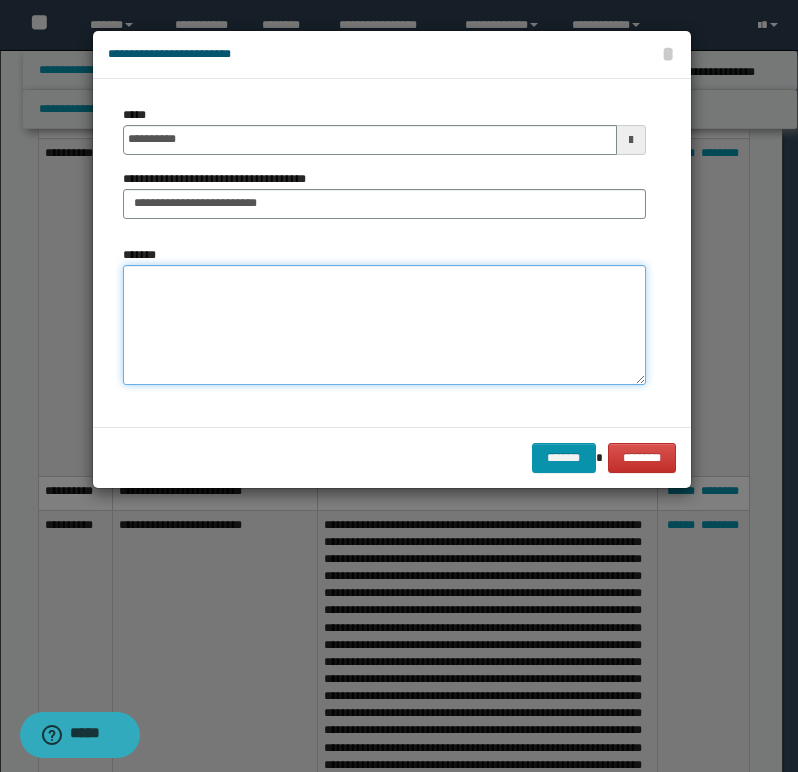 paste on "**********" 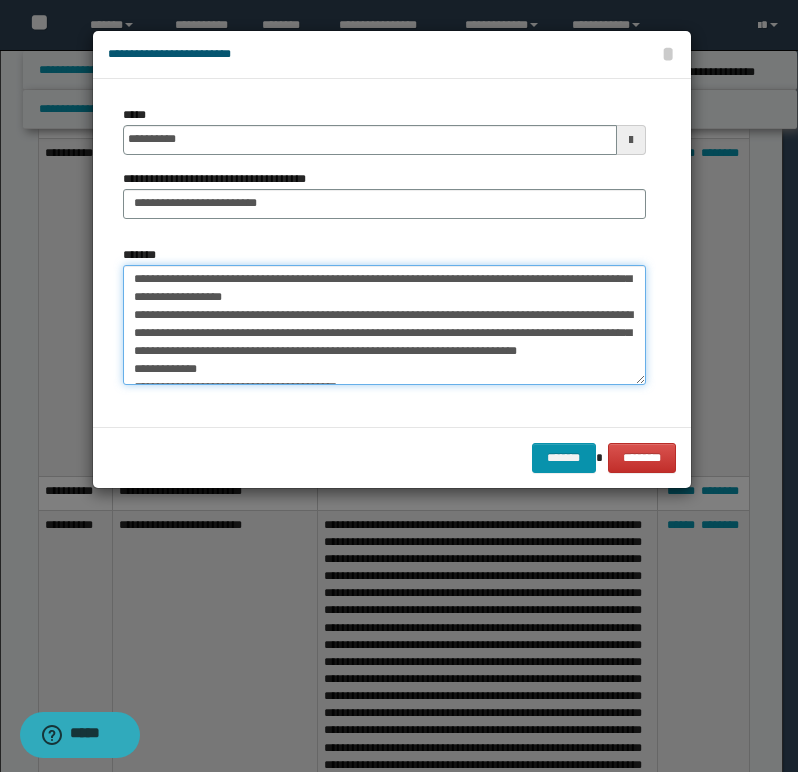 scroll, scrollTop: 0, scrollLeft: 0, axis: both 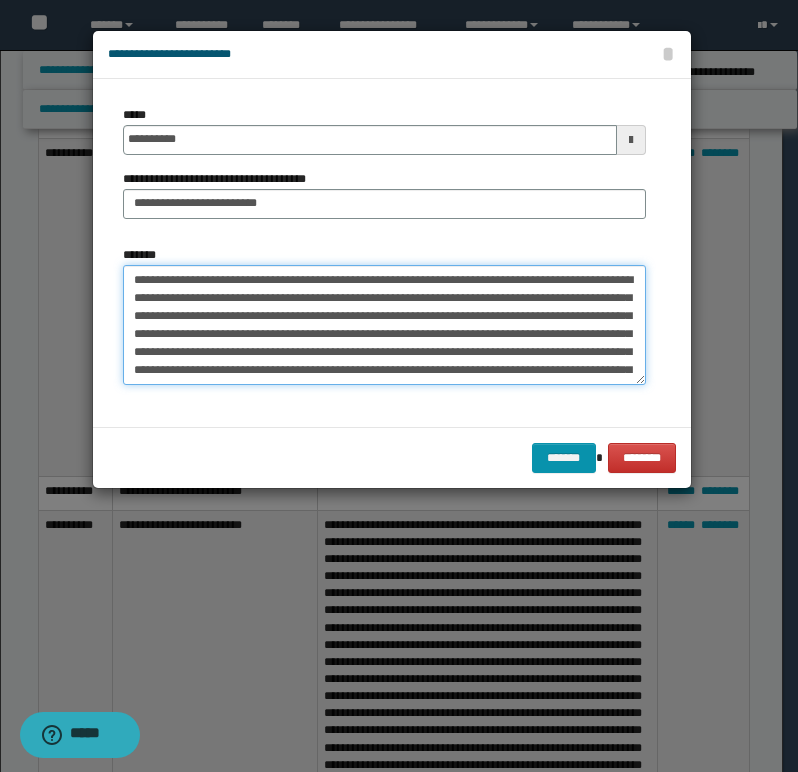 click on "*******" at bounding box center [384, 325] 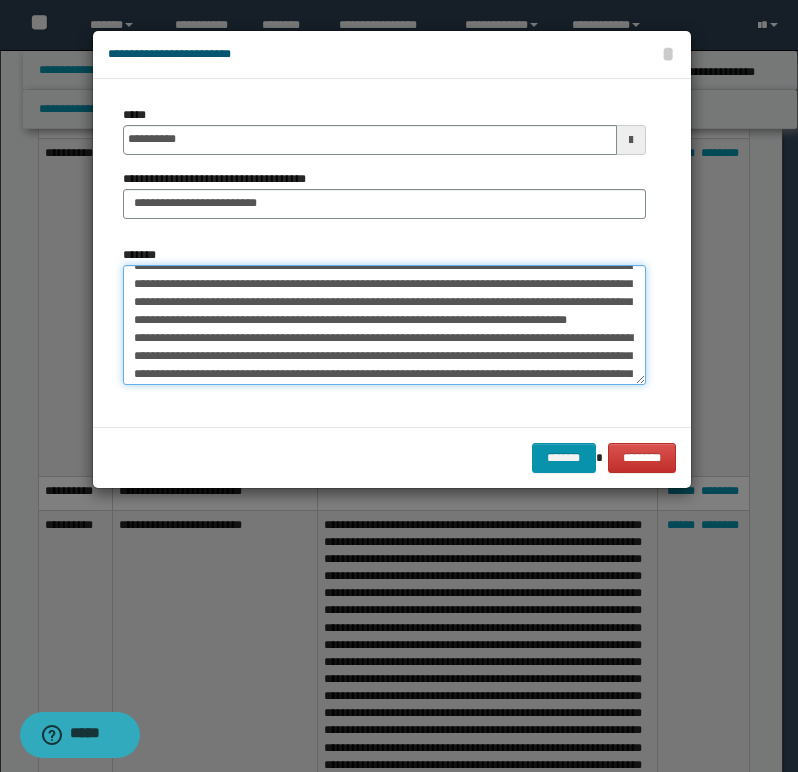 scroll, scrollTop: 100, scrollLeft: 0, axis: vertical 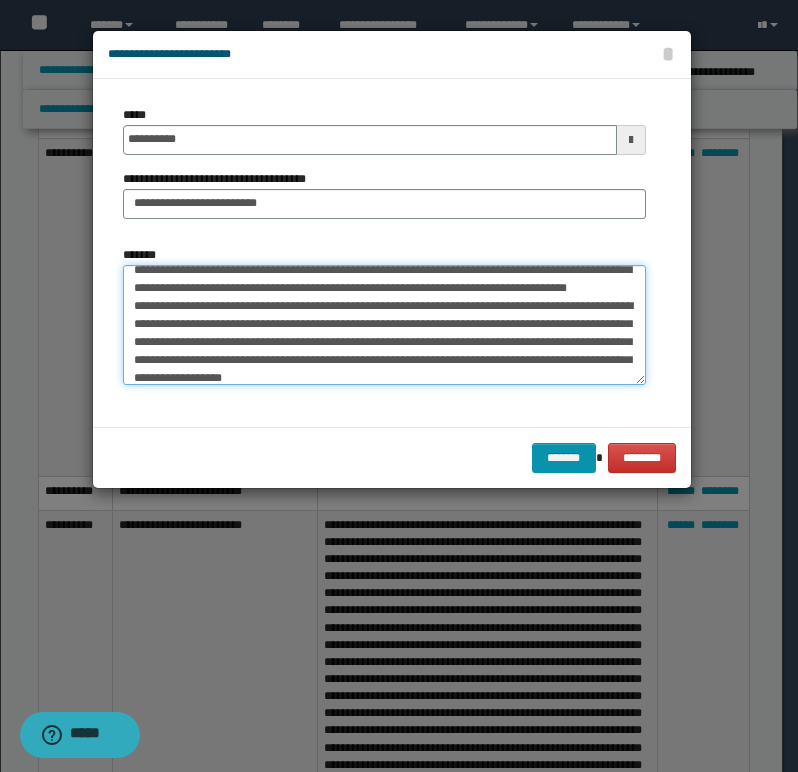 click on "*******" at bounding box center [384, 325] 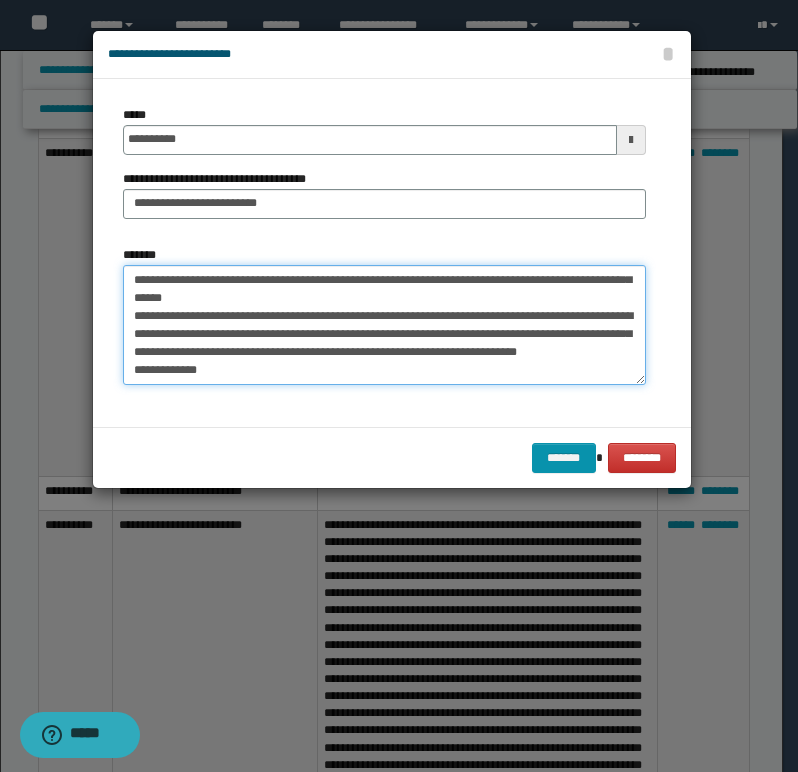 scroll, scrollTop: 182, scrollLeft: 0, axis: vertical 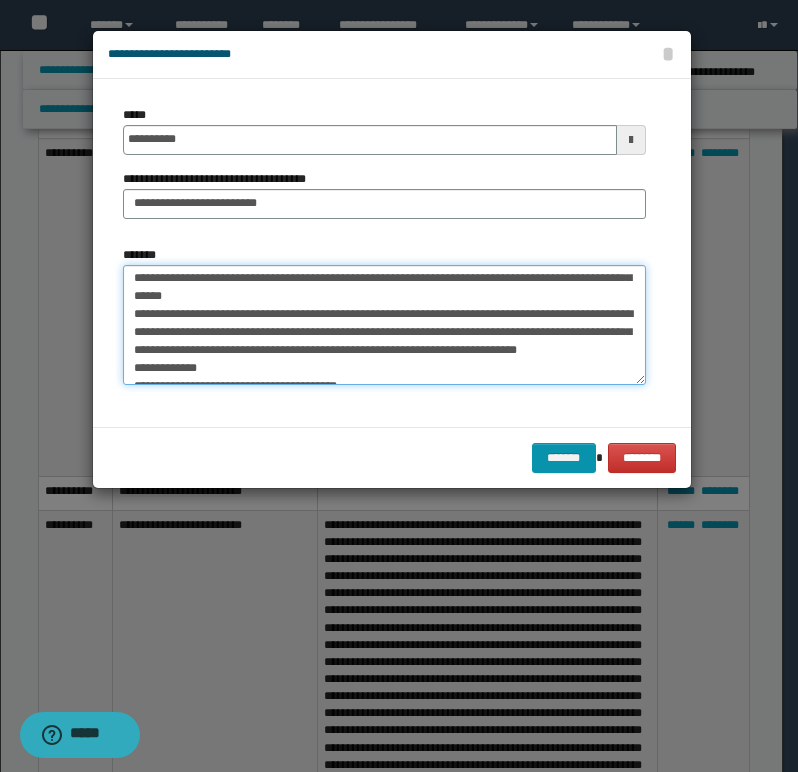 click on "*******" at bounding box center [384, 325] 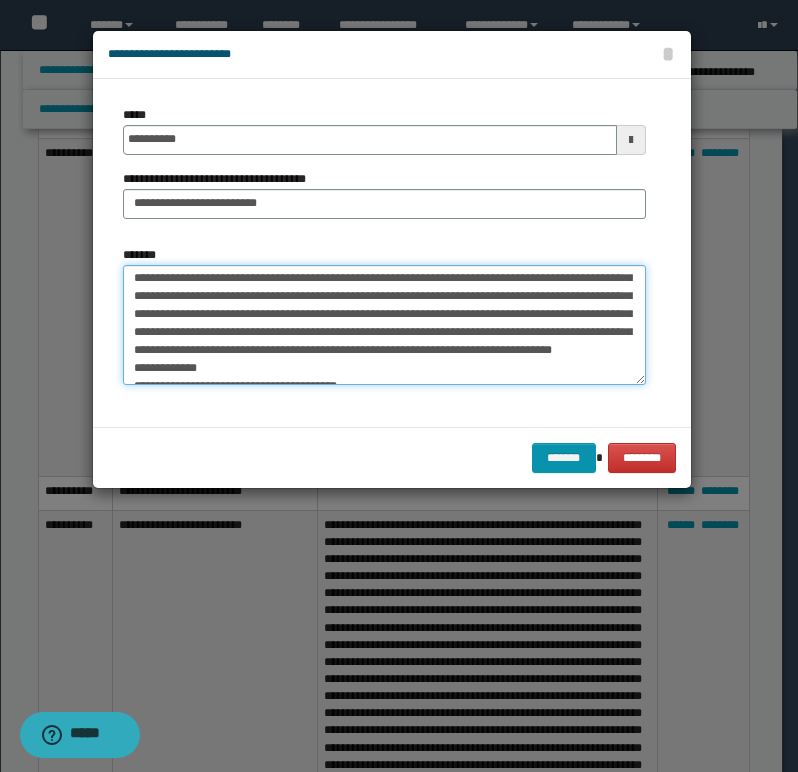 scroll, scrollTop: 252, scrollLeft: 0, axis: vertical 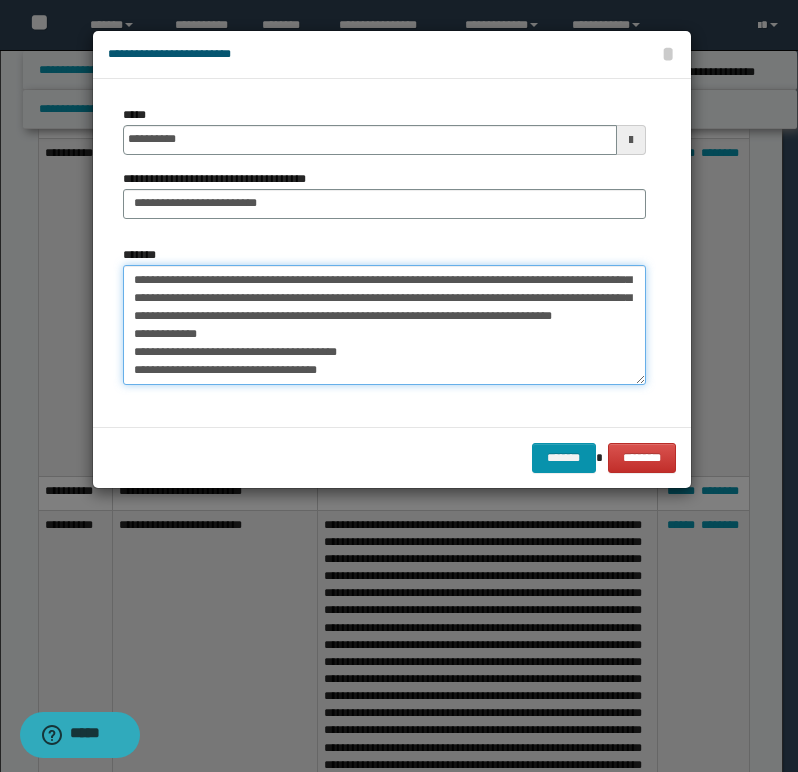 click on "*******" at bounding box center (384, 325) 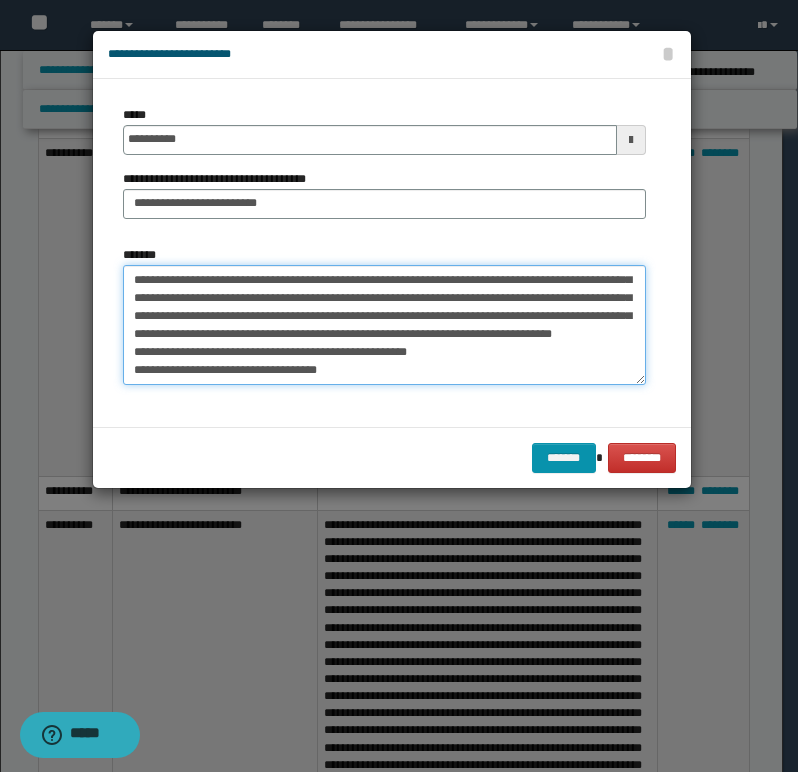 scroll, scrollTop: 234, scrollLeft: 0, axis: vertical 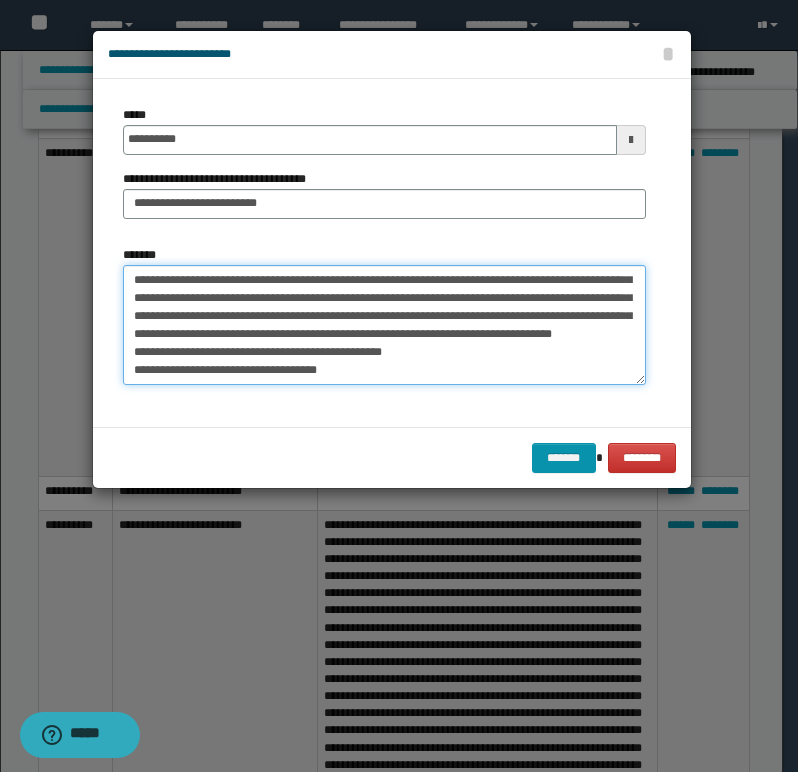 click on "*******" at bounding box center [384, 325] 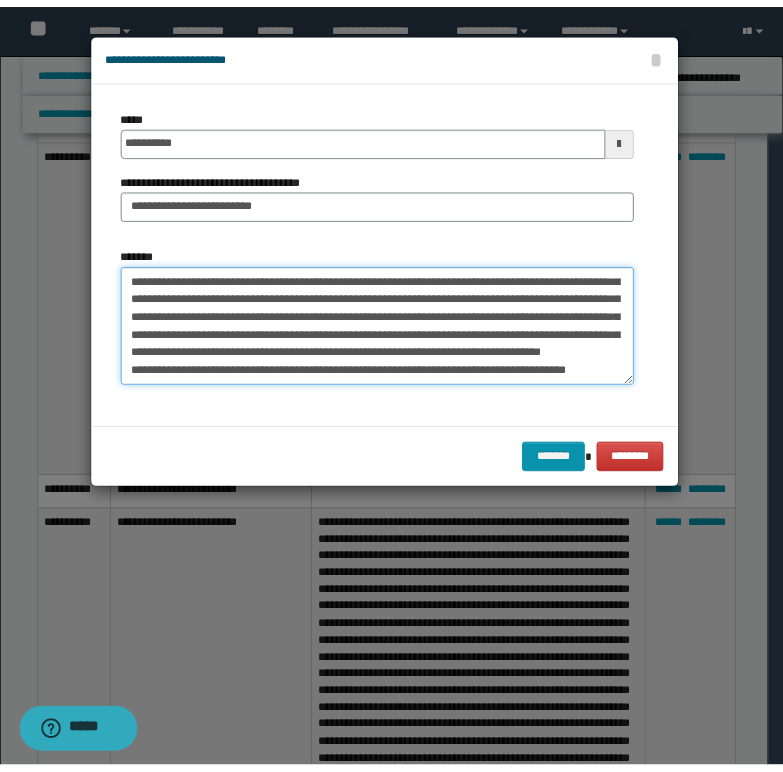 scroll, scrollTop: 216, scrollLeft: 0, axis: vertical 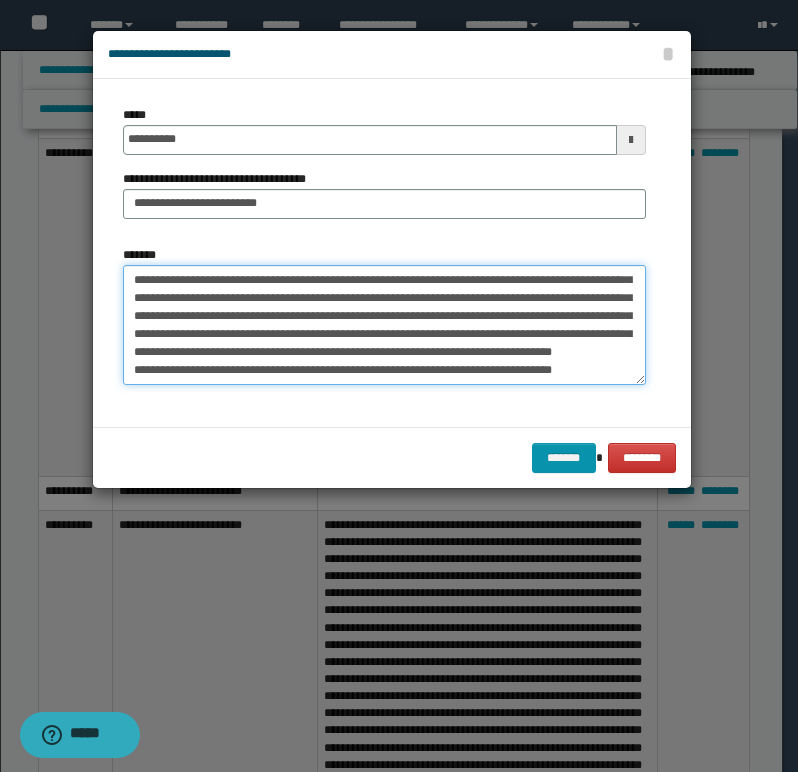 click on "*******" at bounding box center [384, 325] 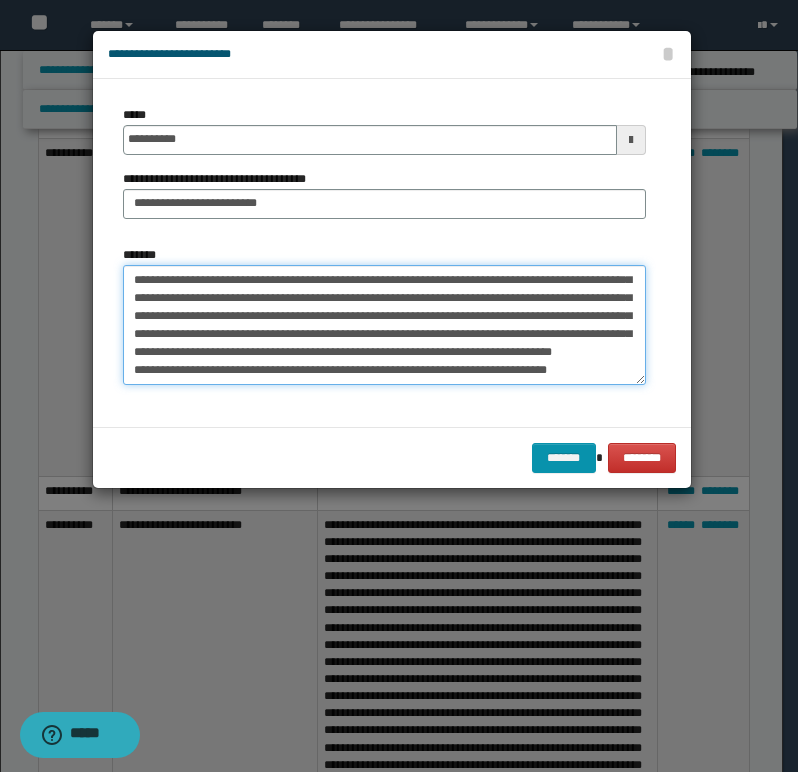 type on "**********" 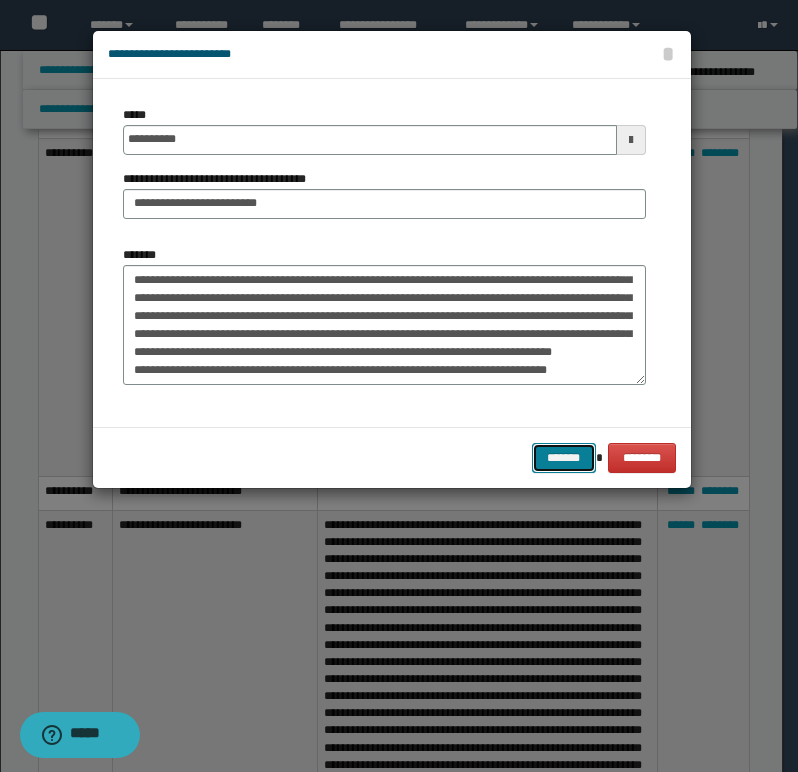 click on "*******" at bounding box center (564, 458) 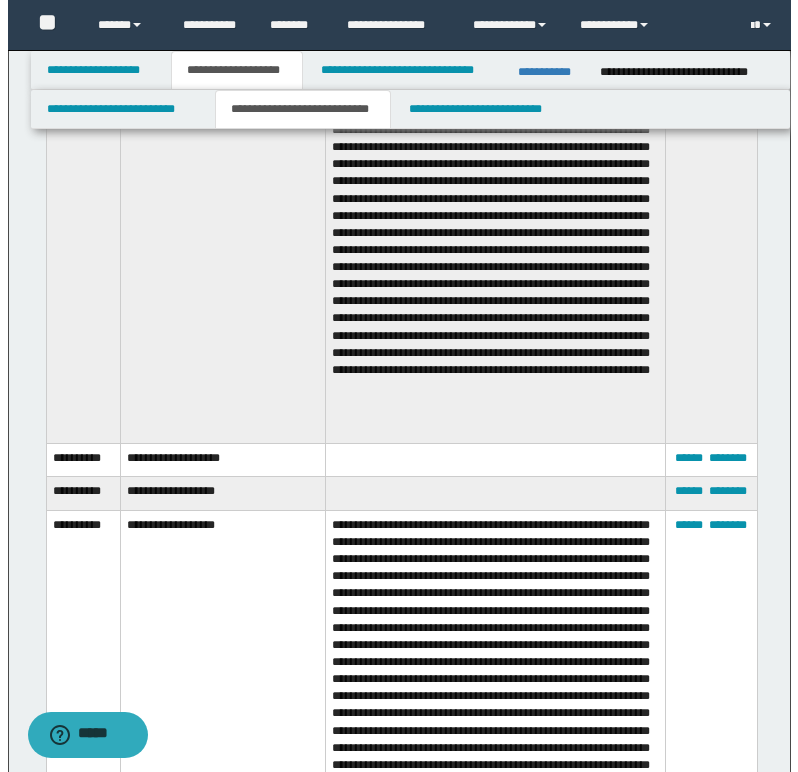 scroll, scrollTop: 1100, scrollLeft: 0, axis: vertical 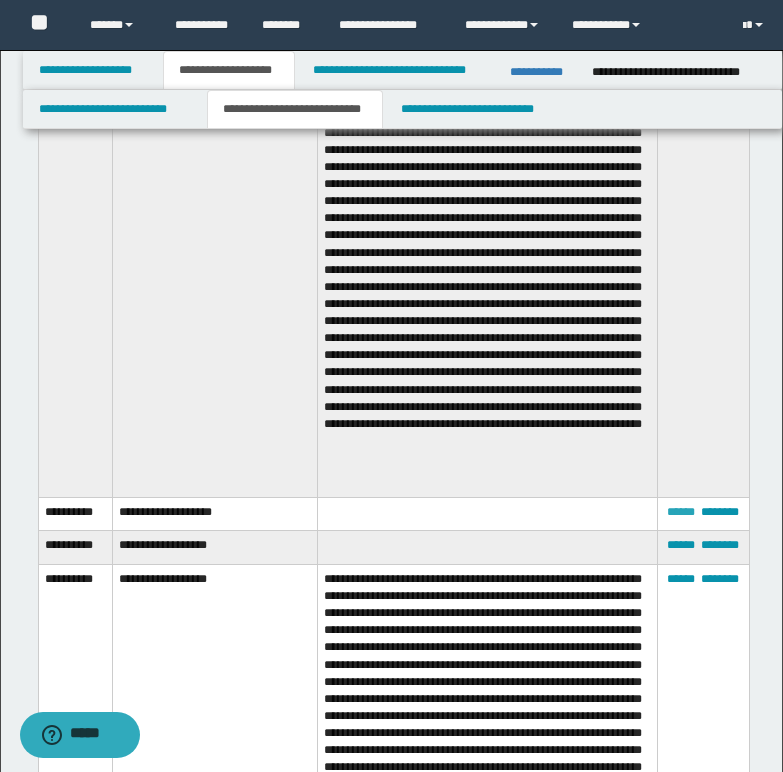 click on "******" at bounding box center [681, 512] 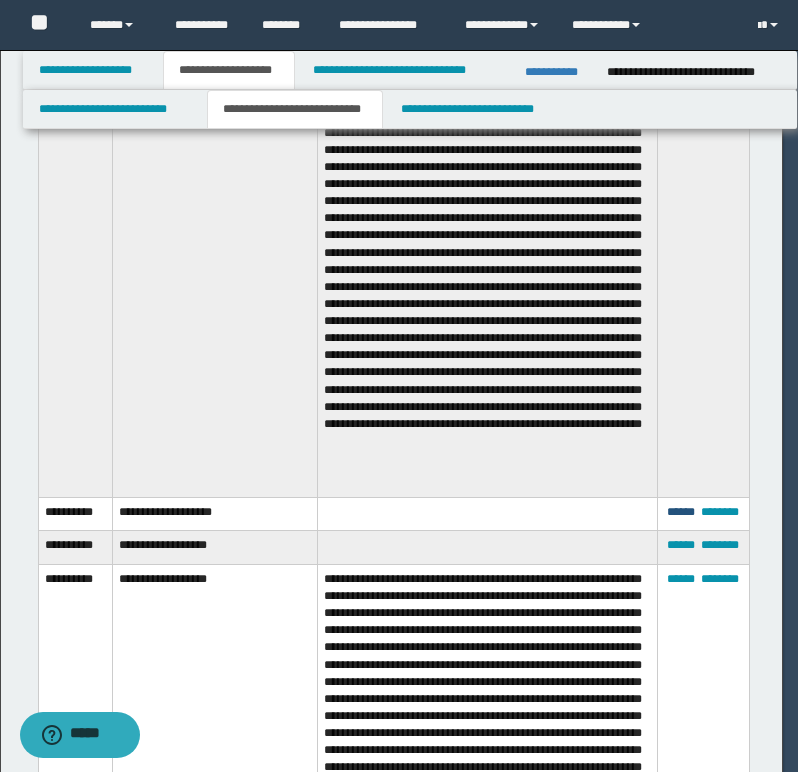 scroll, scrollTop: 0, scrollLeft: 0, axis: both 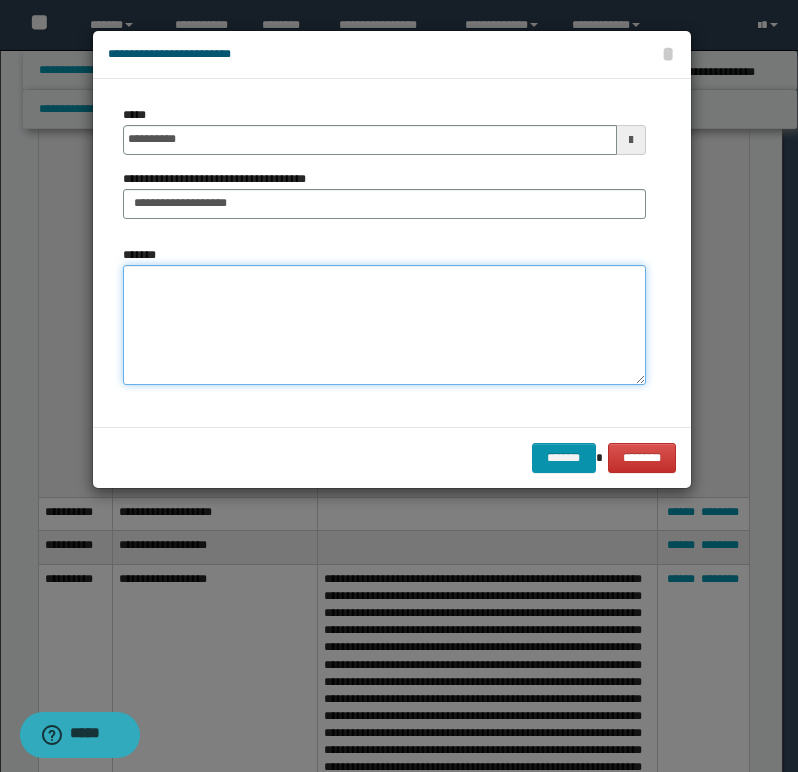 paste on "**********" 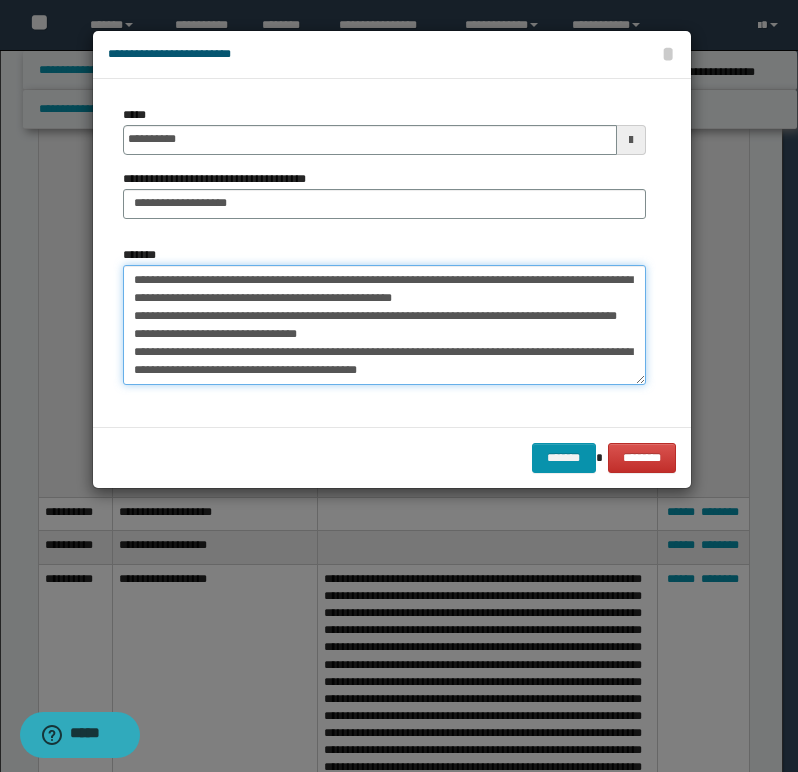 scroll, scrollTop: 30, scrollLeft: 0, axis: vertical 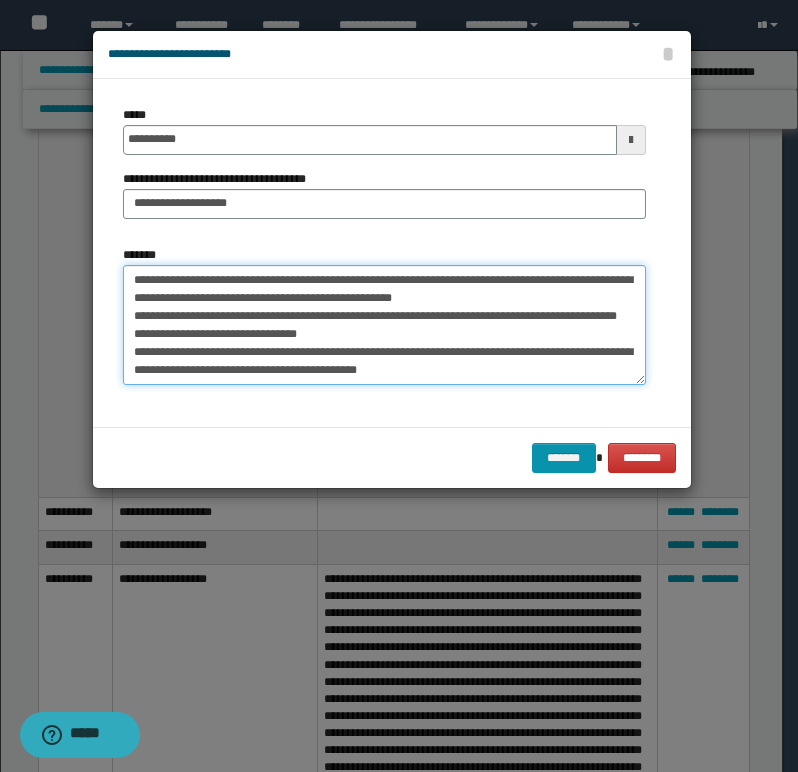 click on "**********" at bounding box center (384, 325) 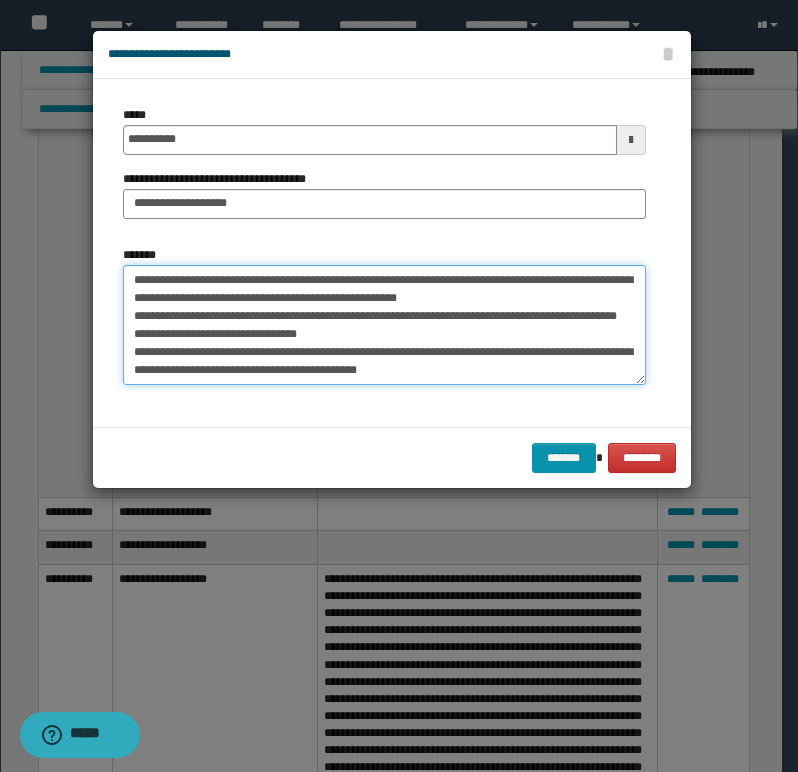 click on "**********" at bounding box center (384, 325) 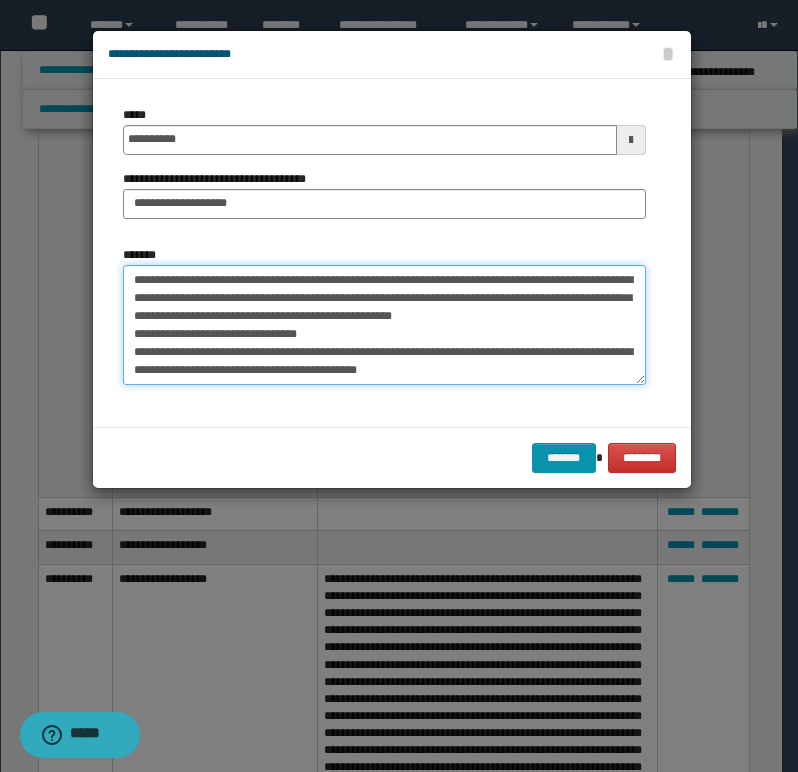 click on "**********" at bounding box center [384, 325] 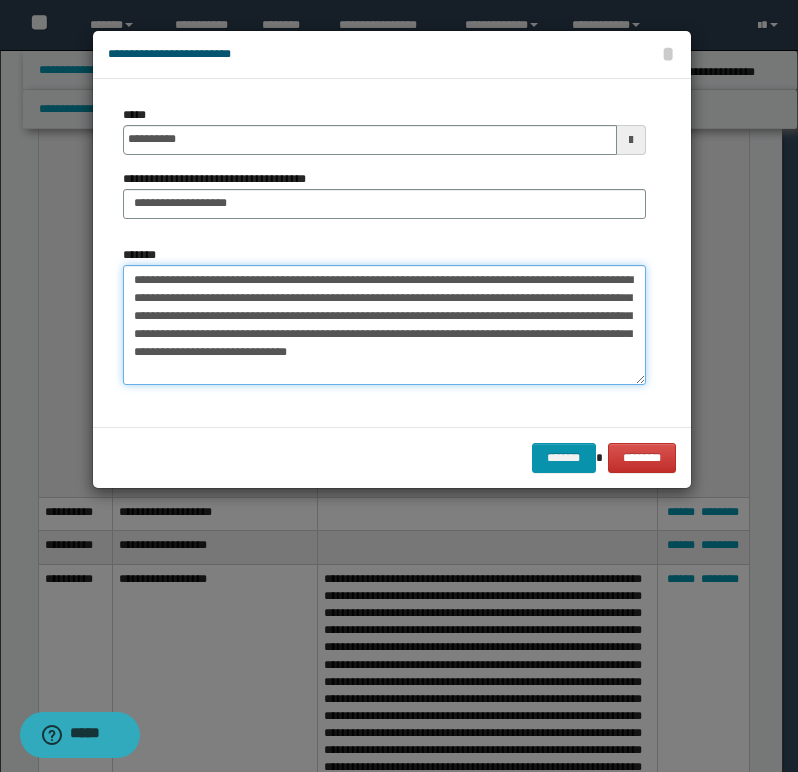click on "**********" at bounding box center [384, 325] 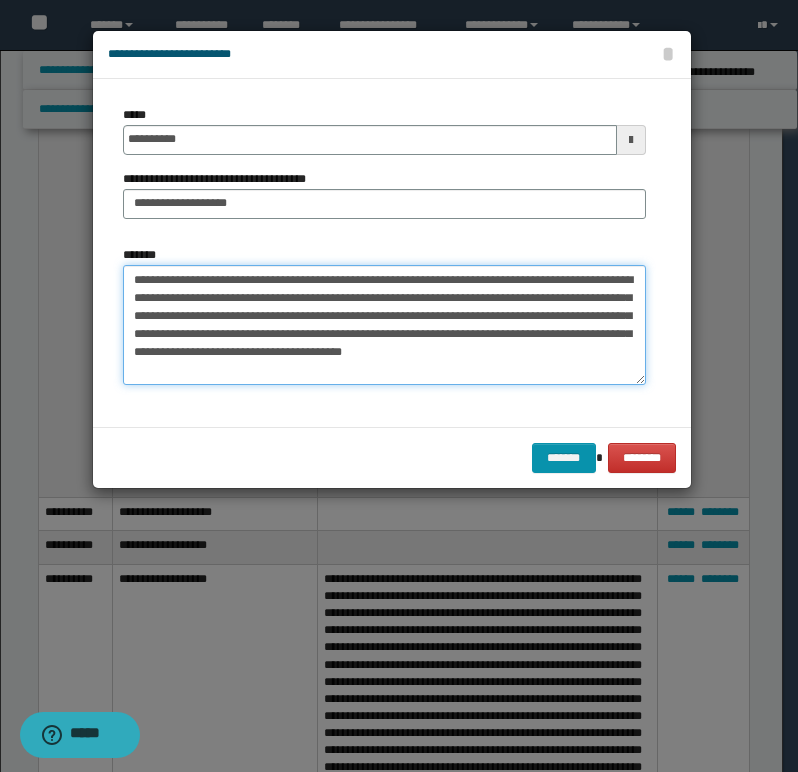 click on "**********" at bounding box center [384, 325] 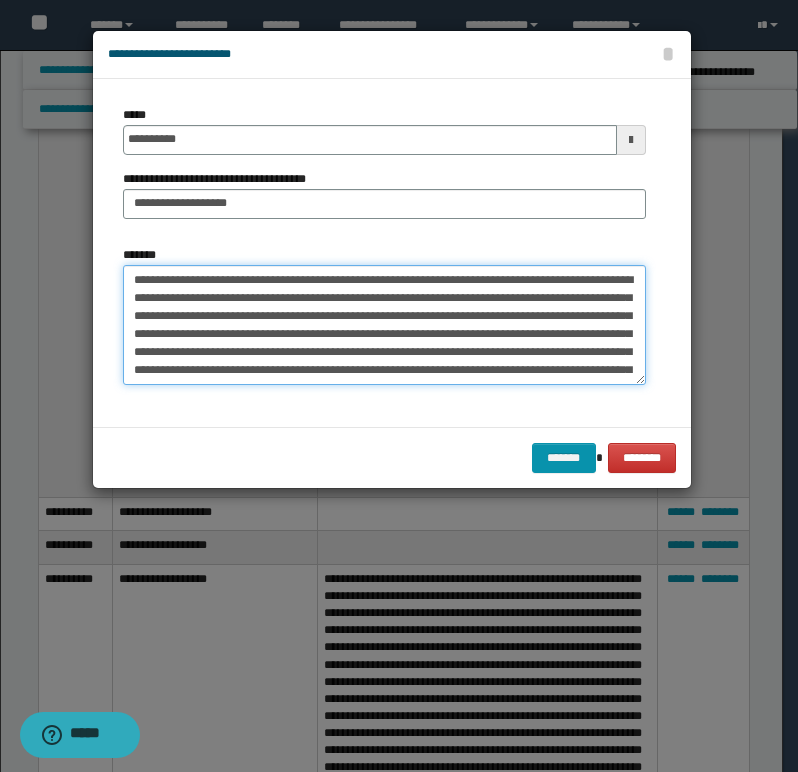 scroll, scrollTop: 66, scrollLeft: 0, axis: vertical 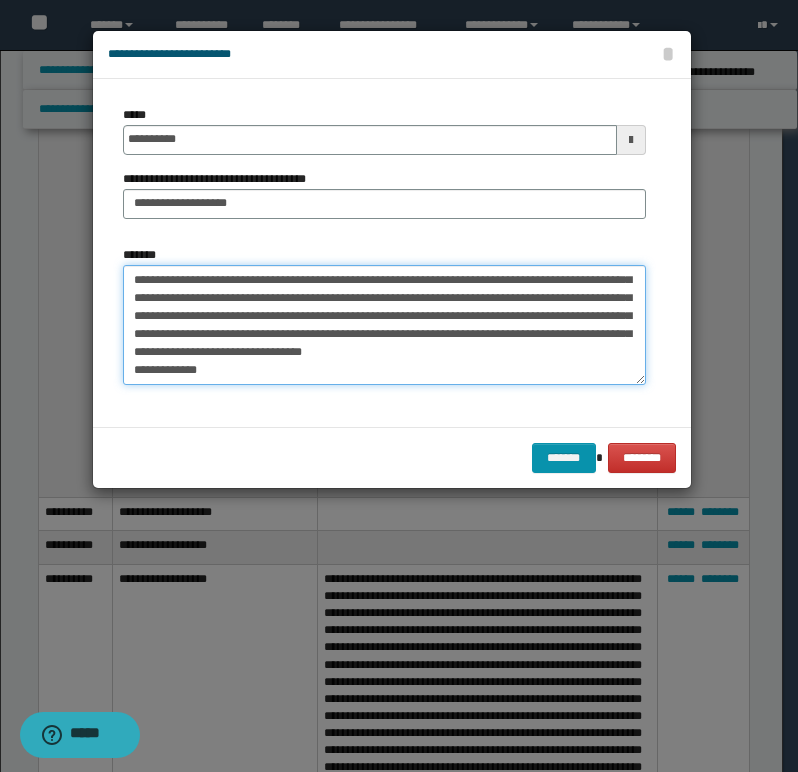 click on "**********" at bounding box center [384, 325] 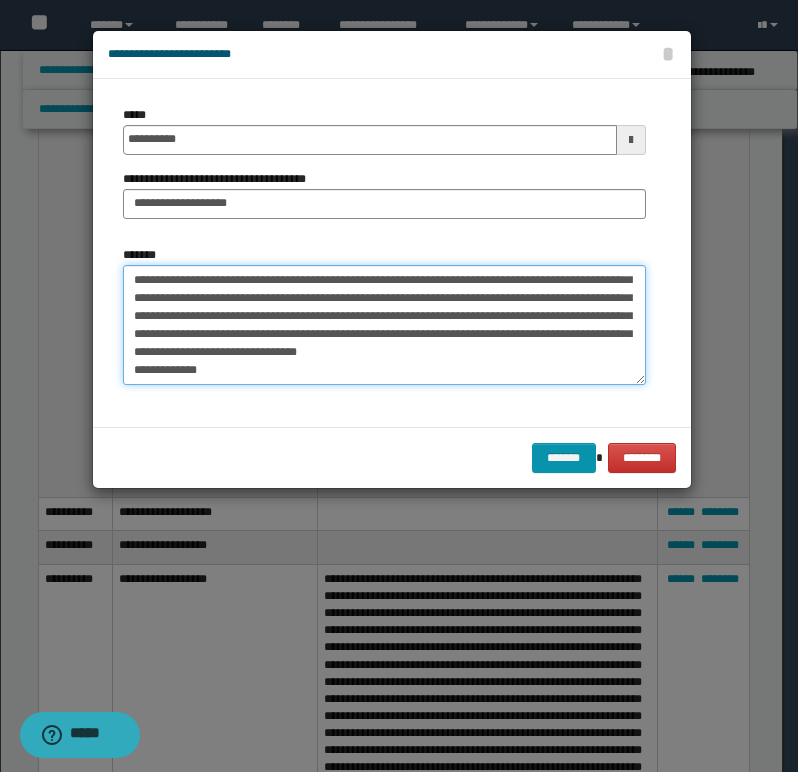 click on "**********" at bounding box center (384, 325) 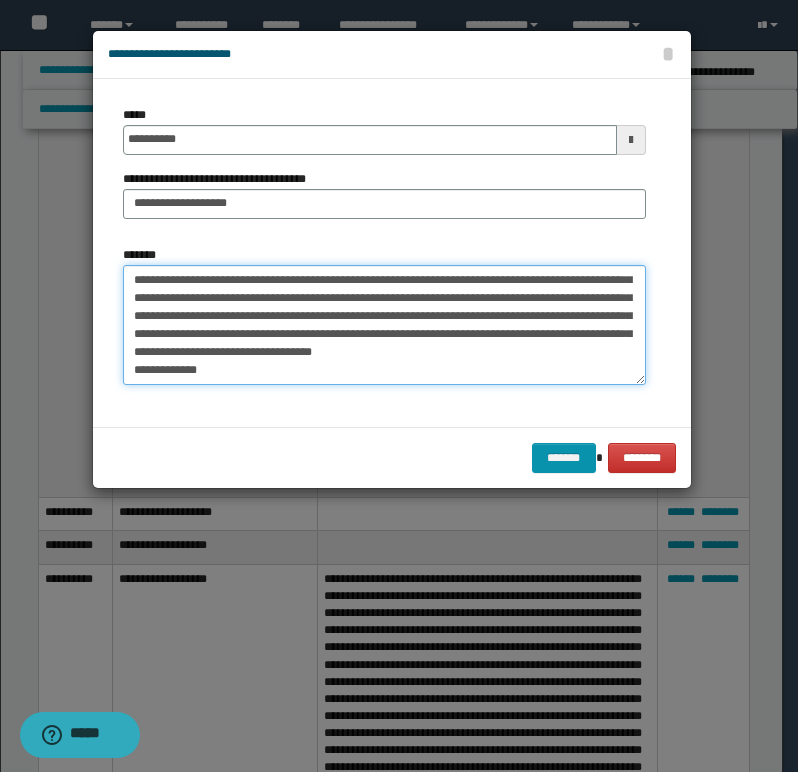 click on "**********" at bounding box center [384, 325] 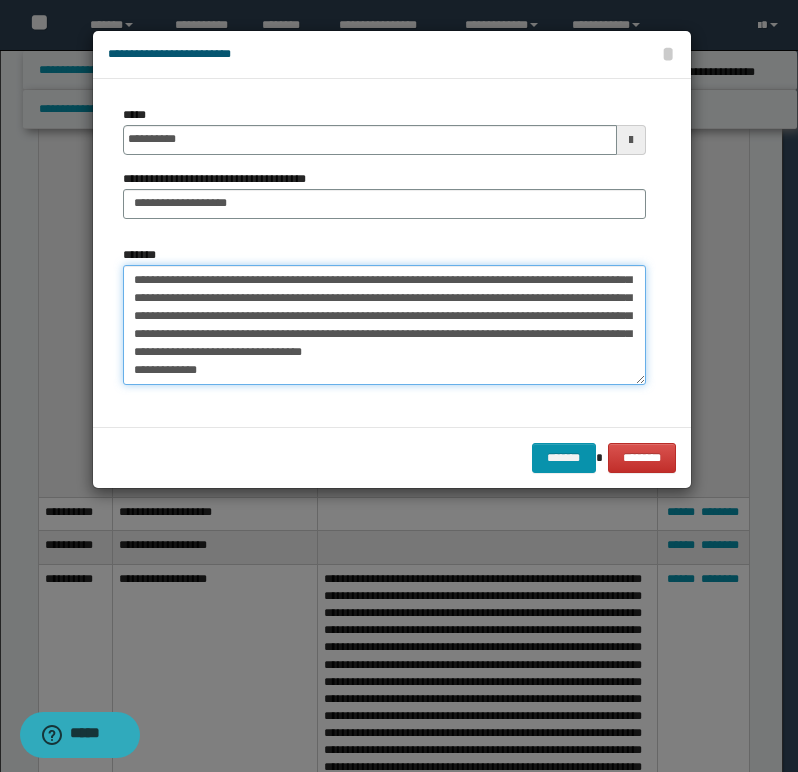 click on "**********" at bounding box center [384, 325] 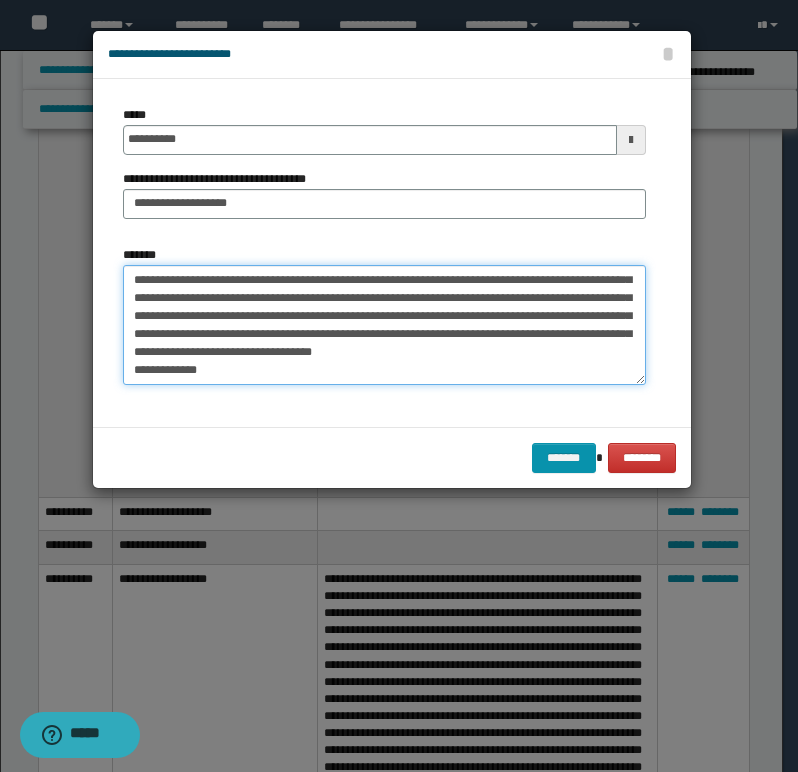 click on "**********" at bounding box center (384, 325) 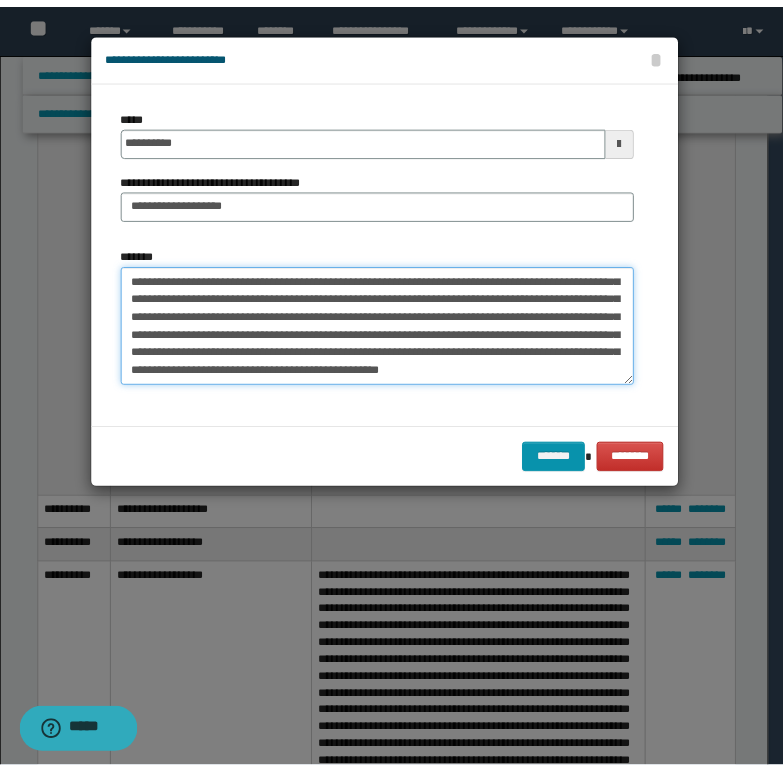 scroll, scrollTop: 48, scrollLeft: 0, axis: vertical 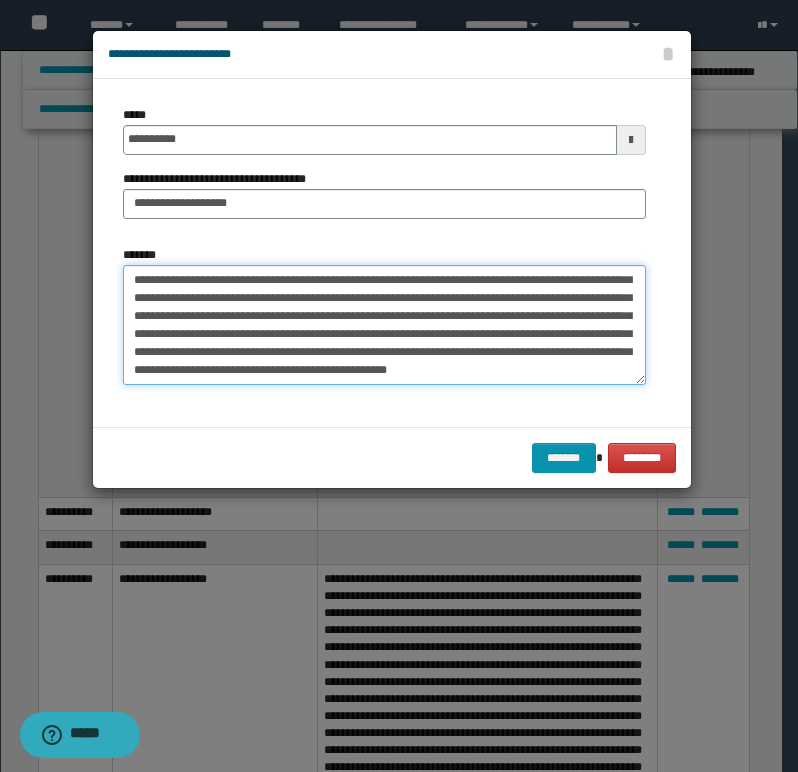 click on "**********" at bounding box center (384, 325) 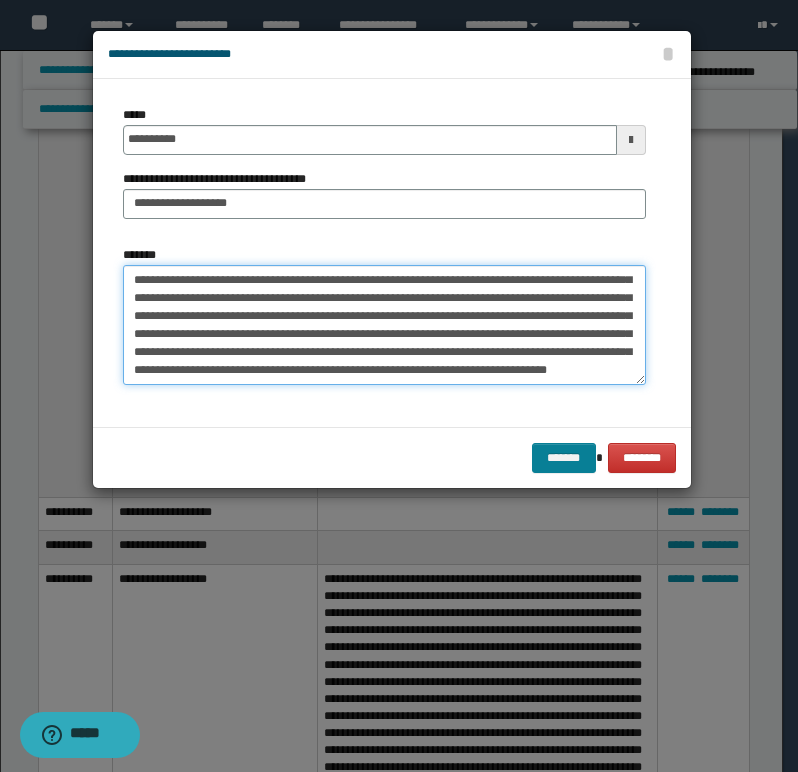 type on "**********" 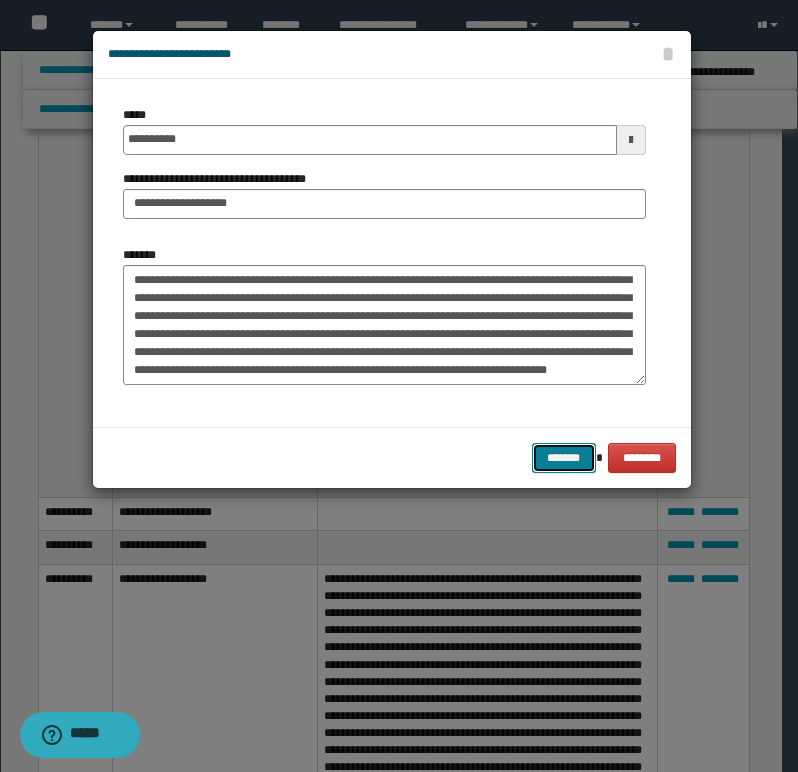 click on "*******" at bounding box center [564, 458] 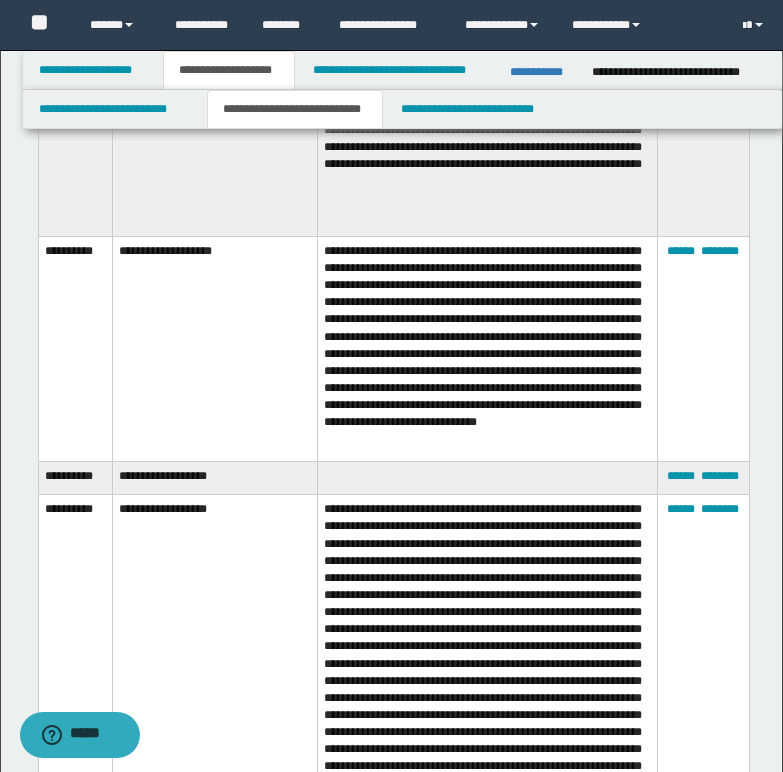 scroll, scrollTop: 1400, scrollLeft: 0, axis: vertical 